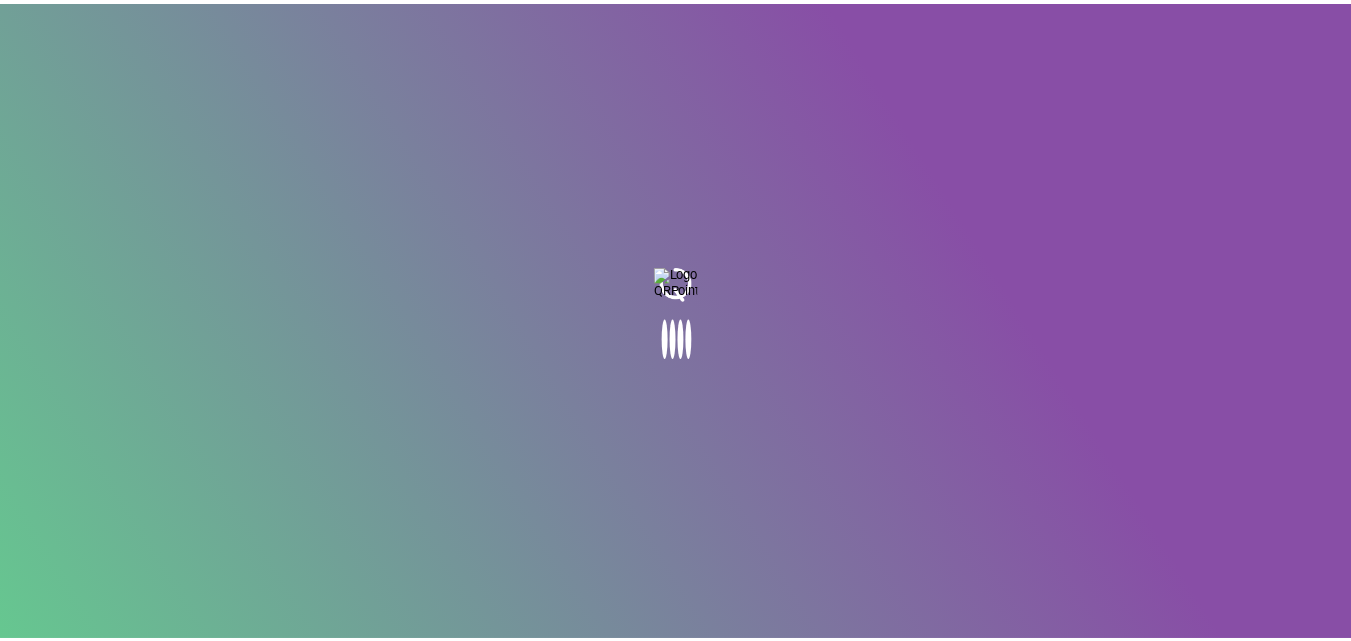 scroll, scrollTop: 0, scrollLeft: 0, axis: both 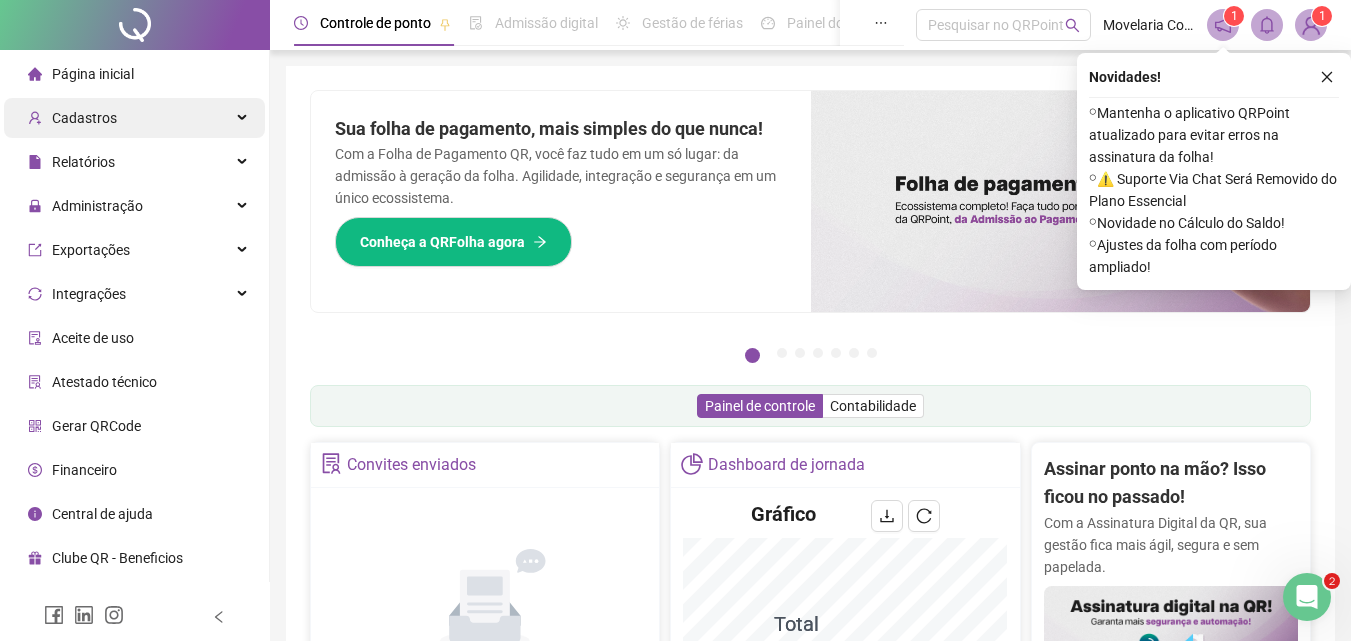 click on "Cadastros" at bounding box center [84, 118] 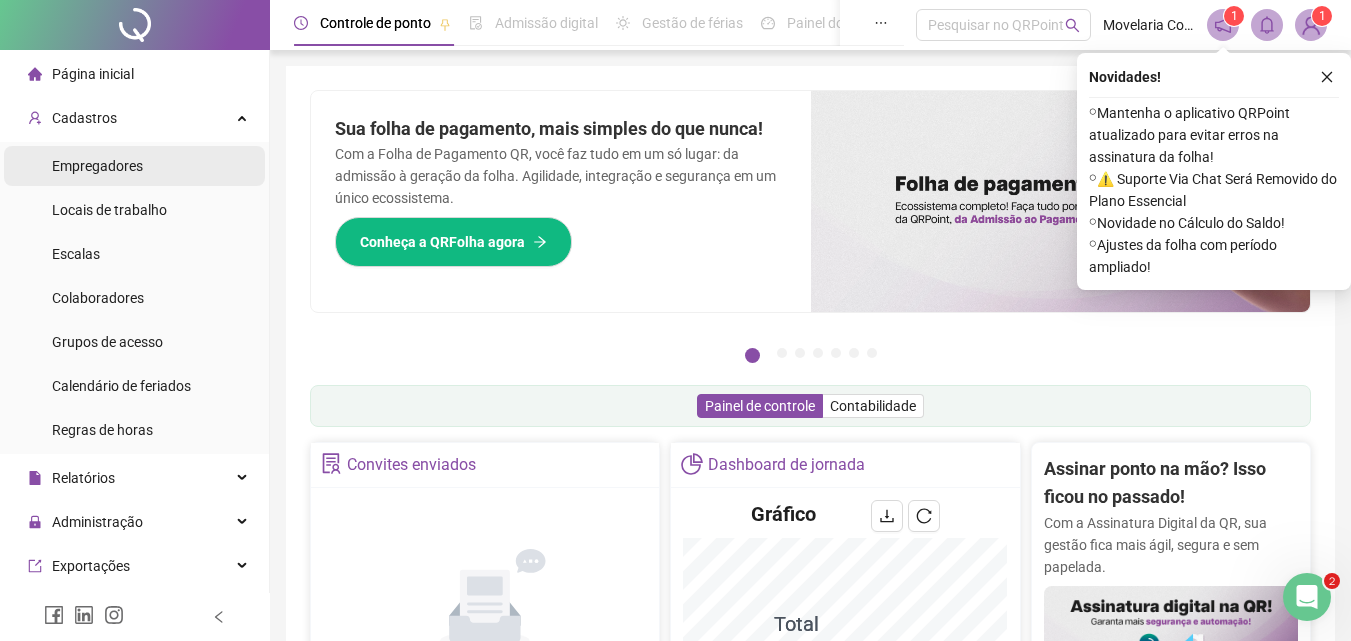 click on "Empregadores" at bounding box center [97, 166] 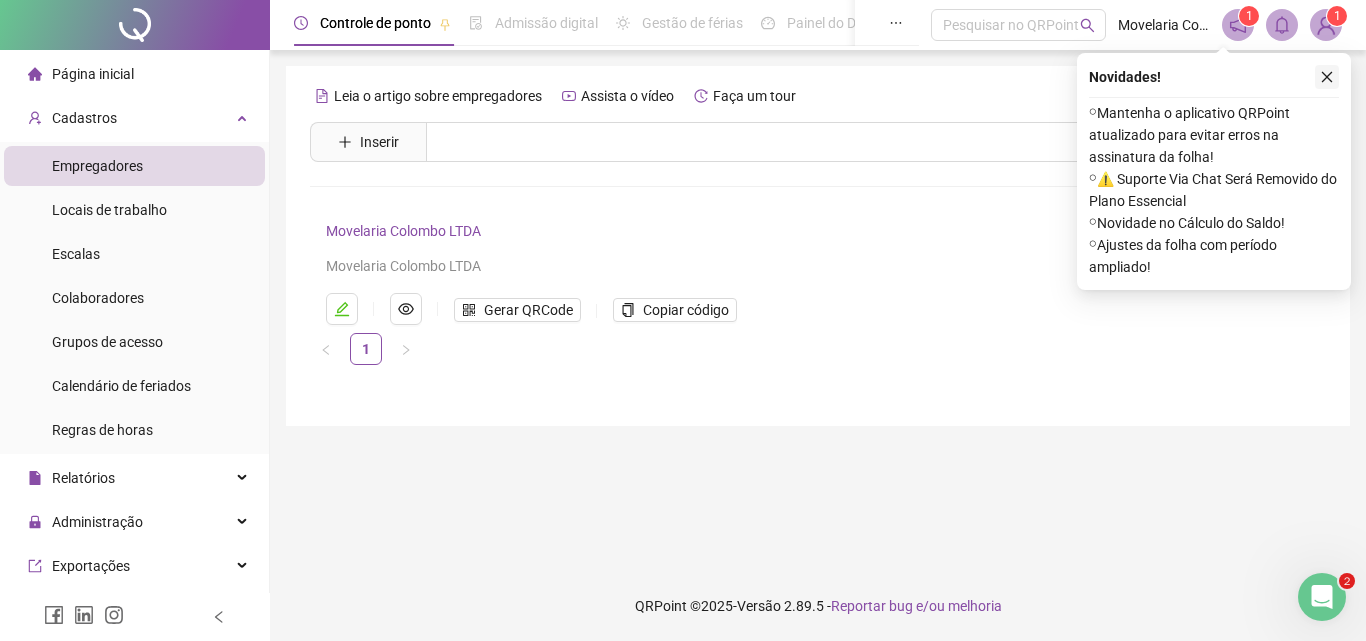 click 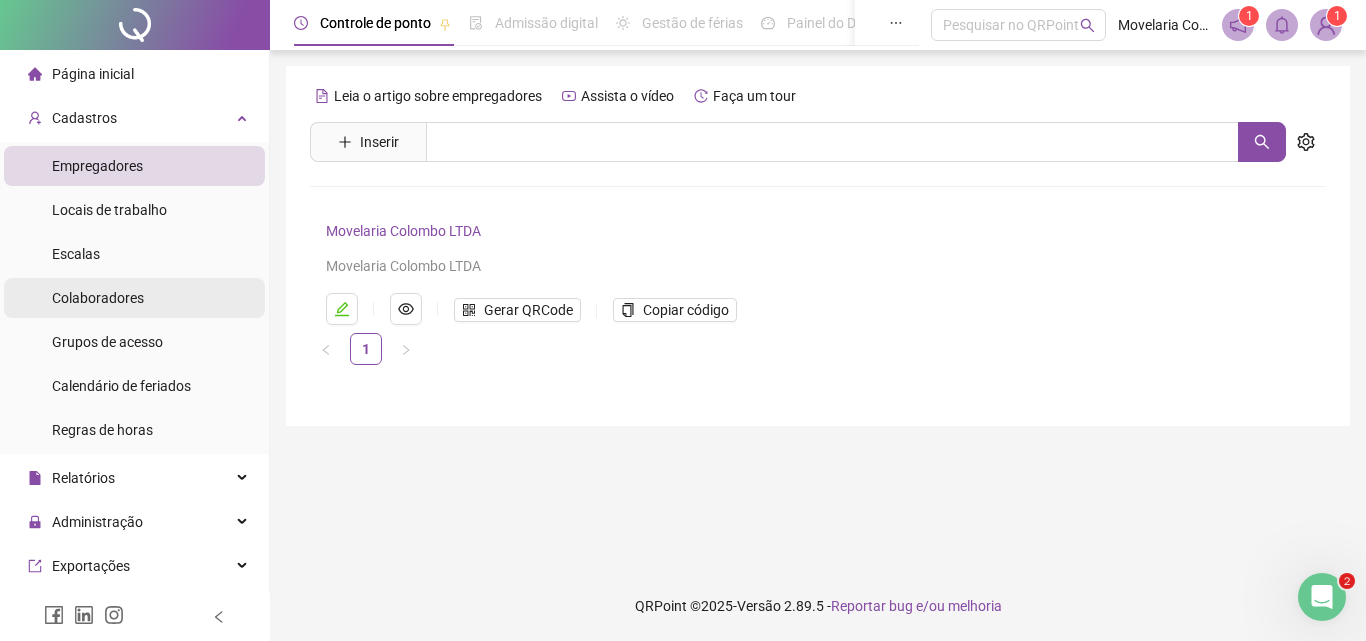 click on "Colaboradores" at bounding box center [98, 298] 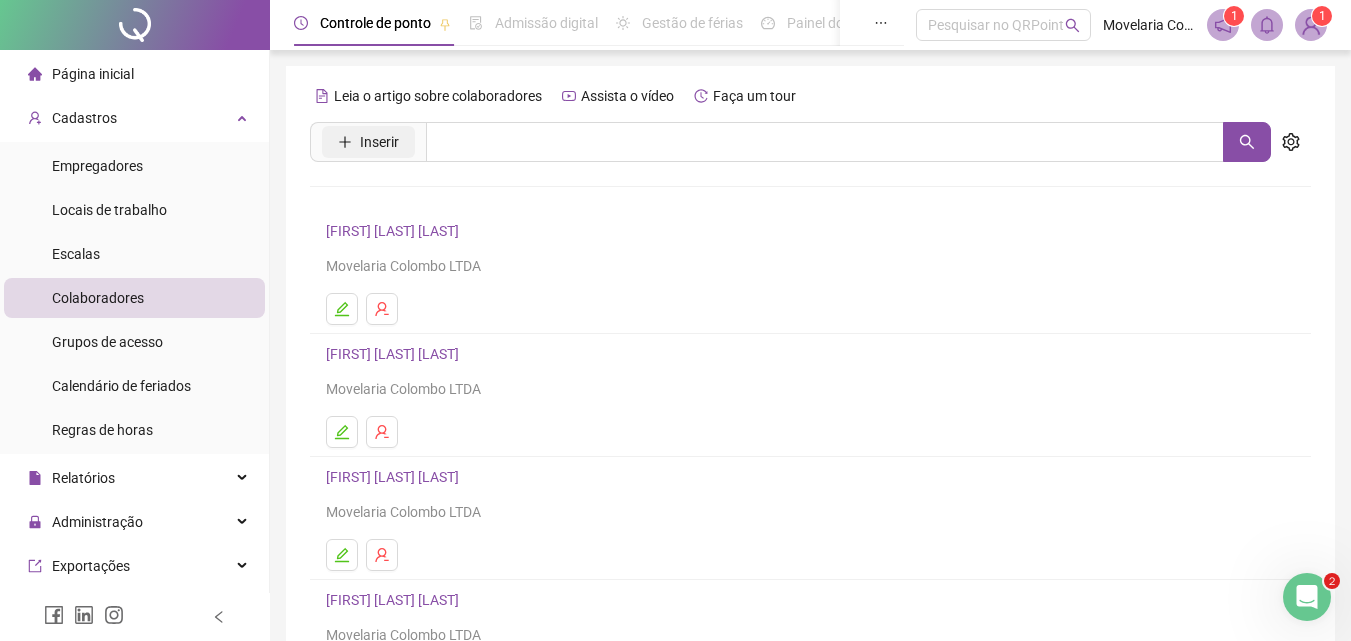 click on "Inserir" at bounding box center (379, 142) 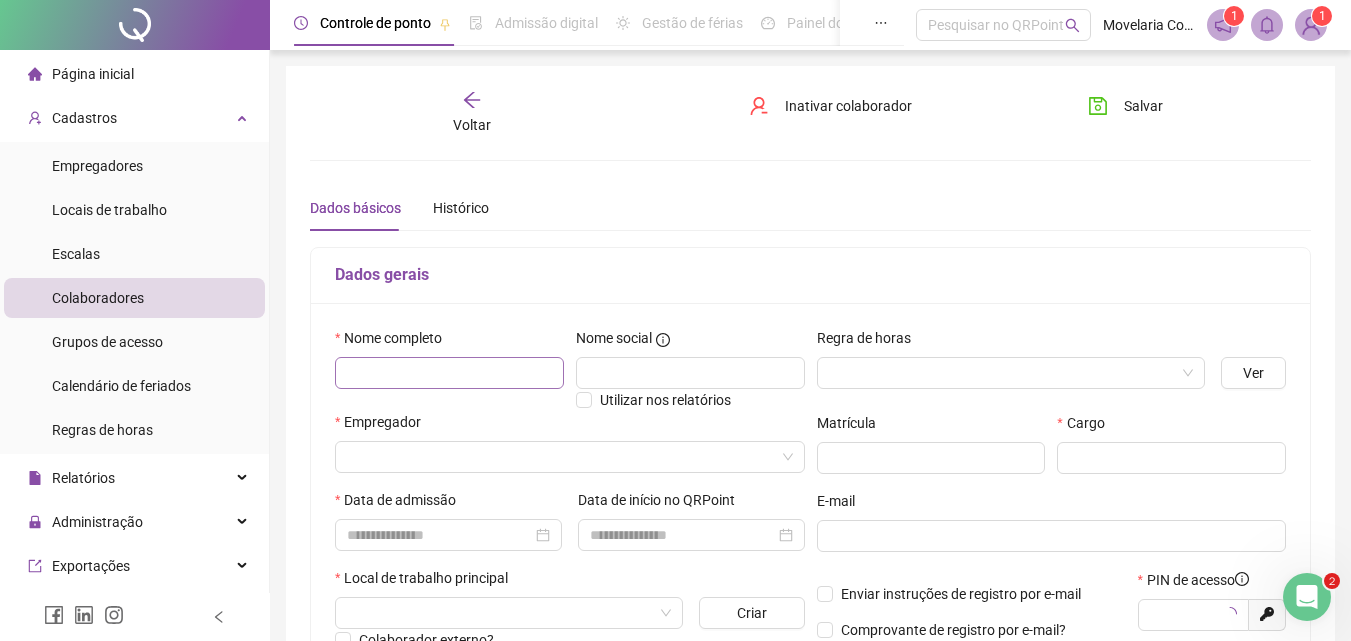 type on "*****" 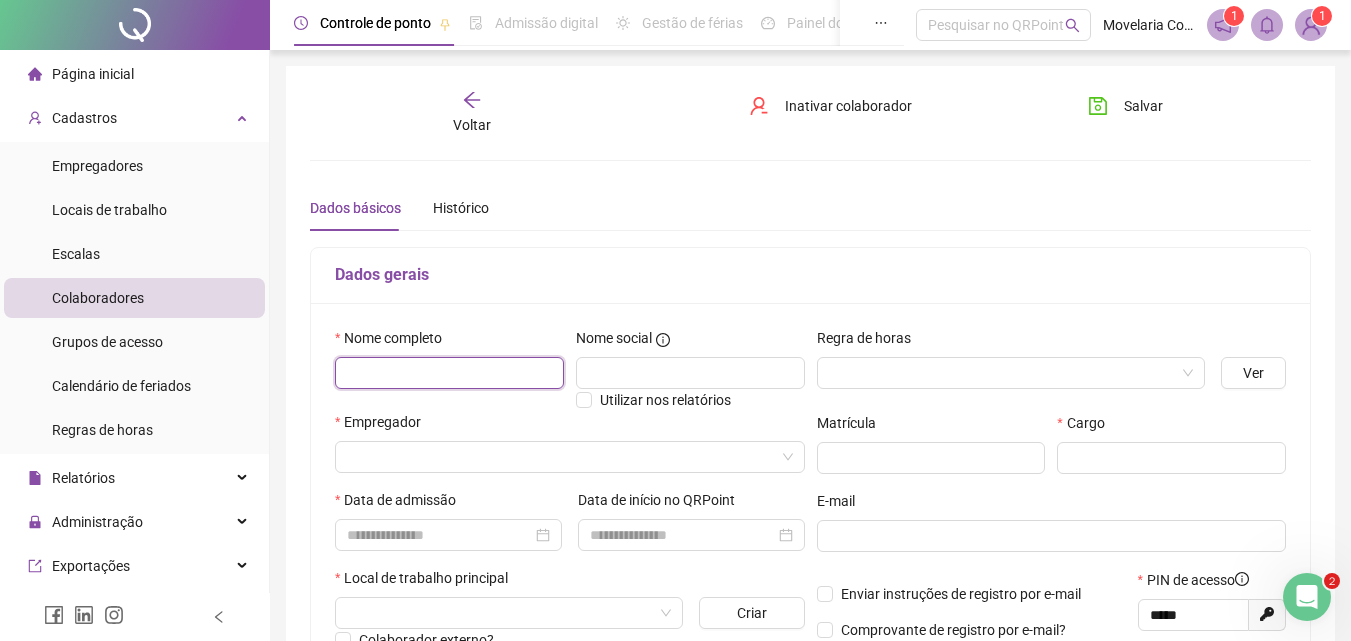 click at bounding box center [449, 373] 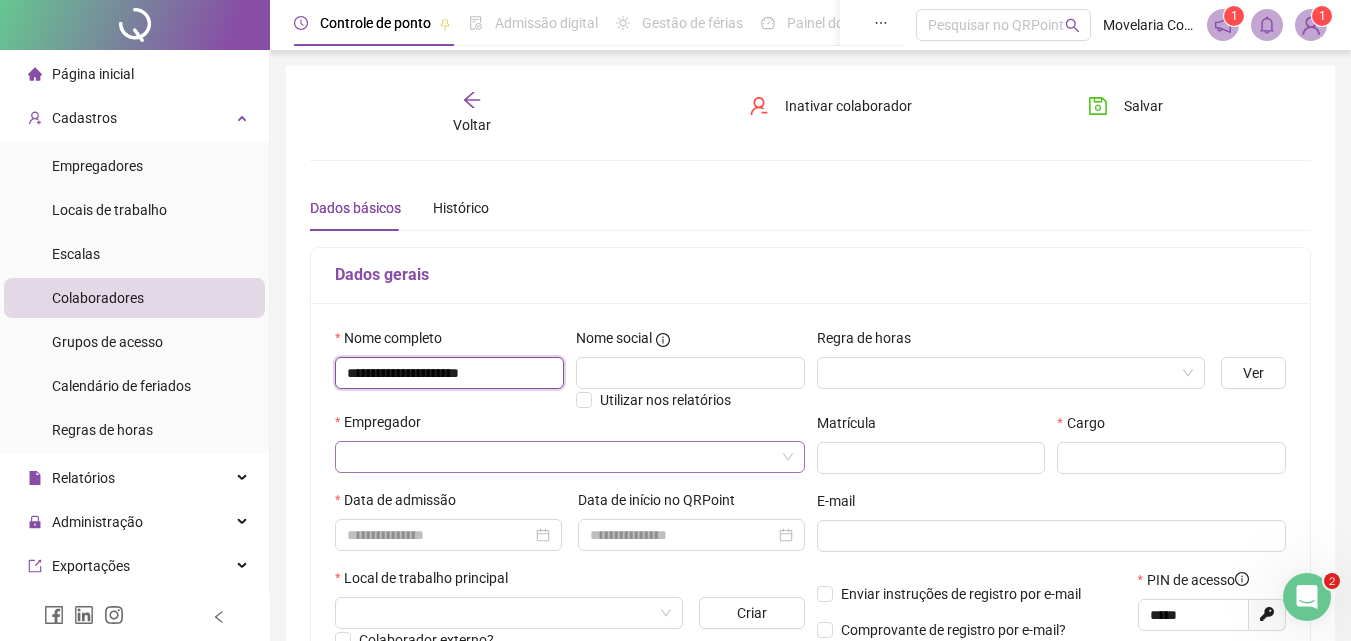 type on "**********" 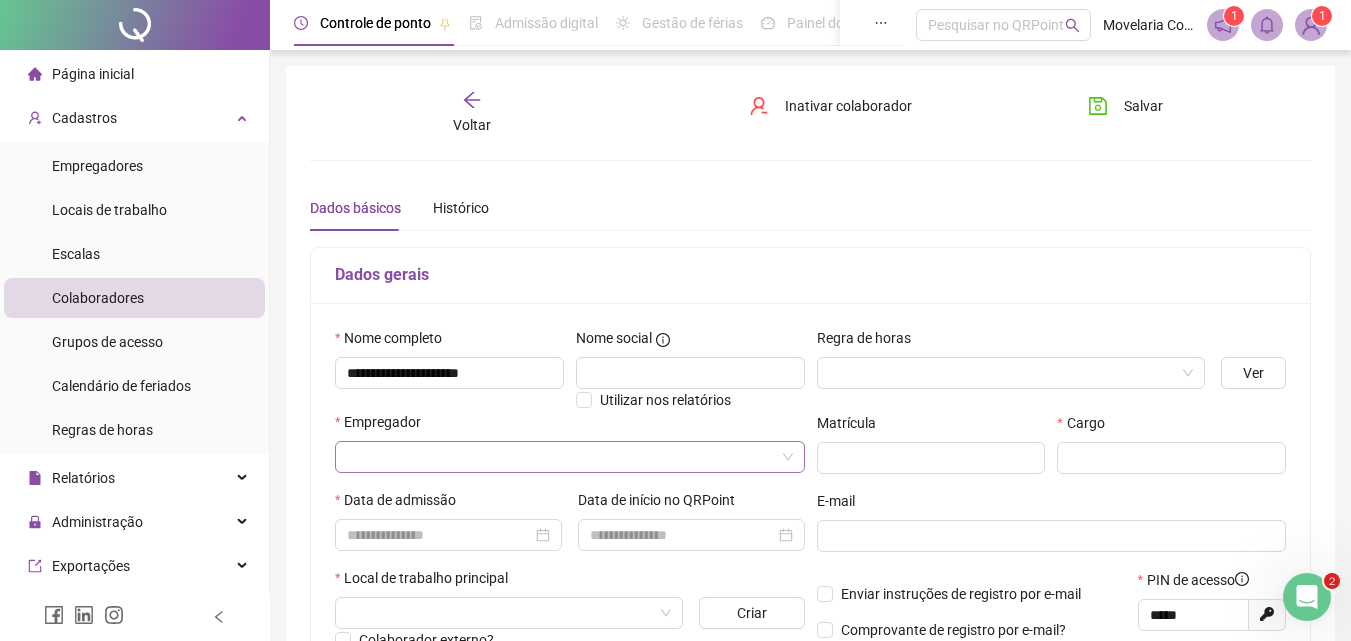 click at bounding box center [561, 457] 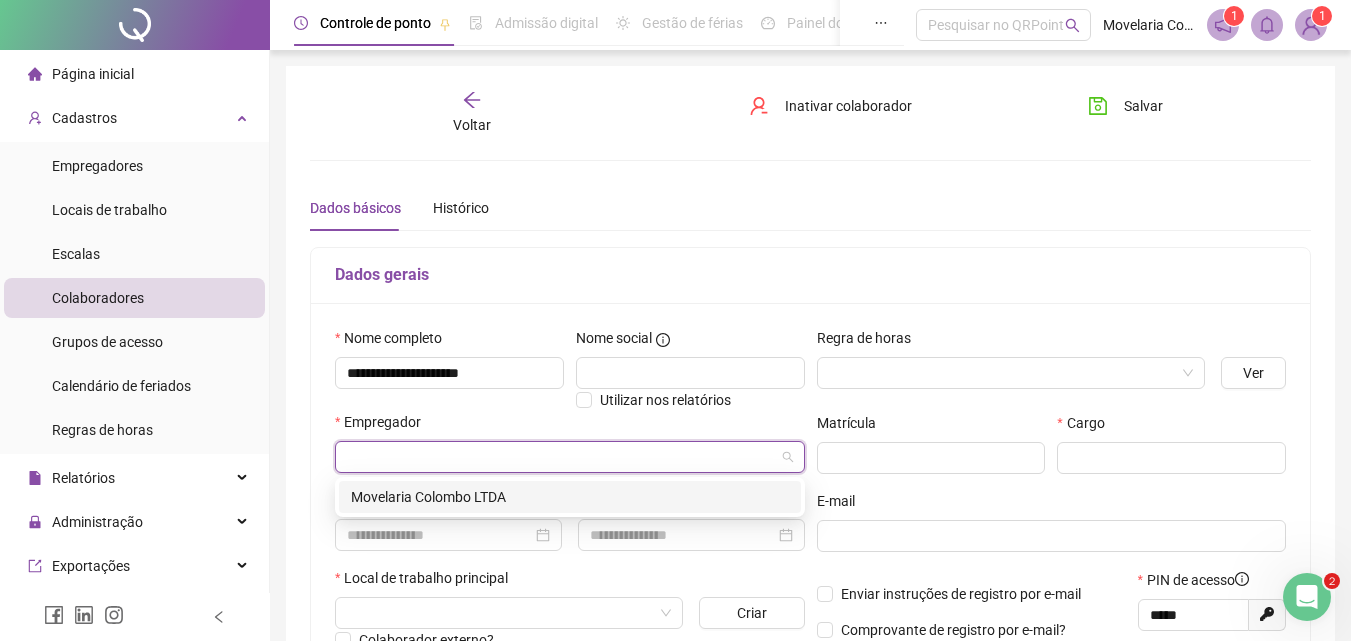 click on "Movelaria Colombo LTDA" at bounding box center [570, 497] 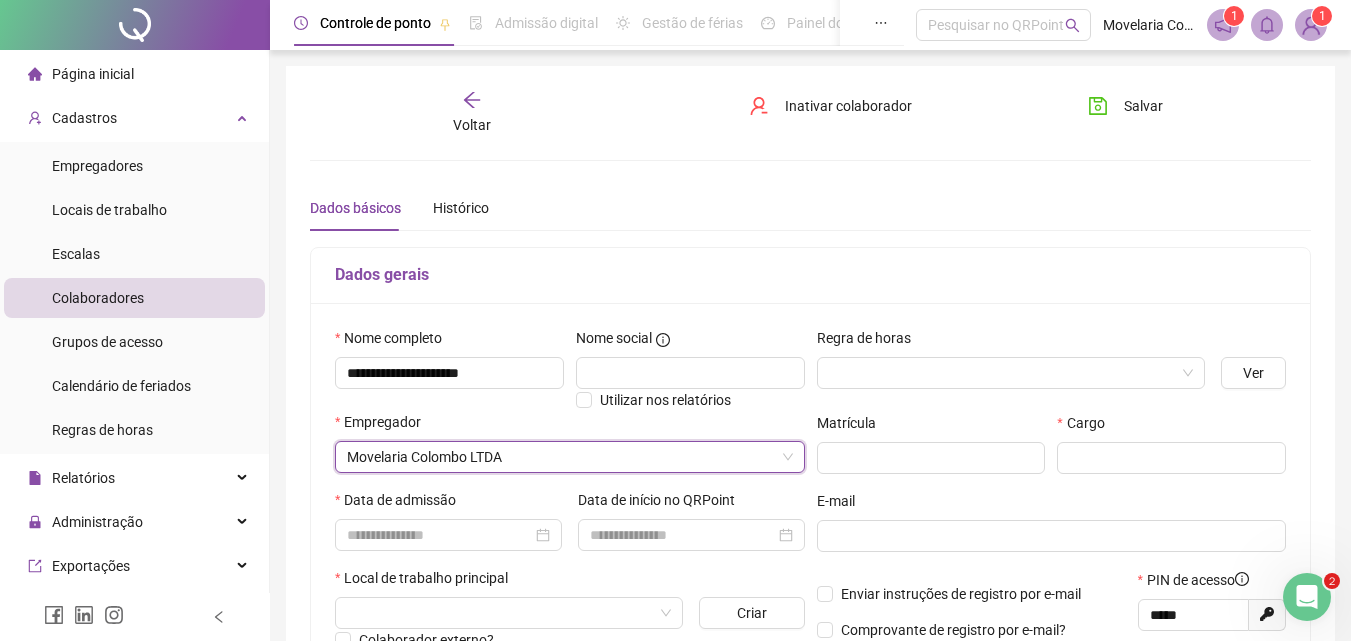 scroll, scrollTop: 100, scrollLeft: 0, axis: vertical 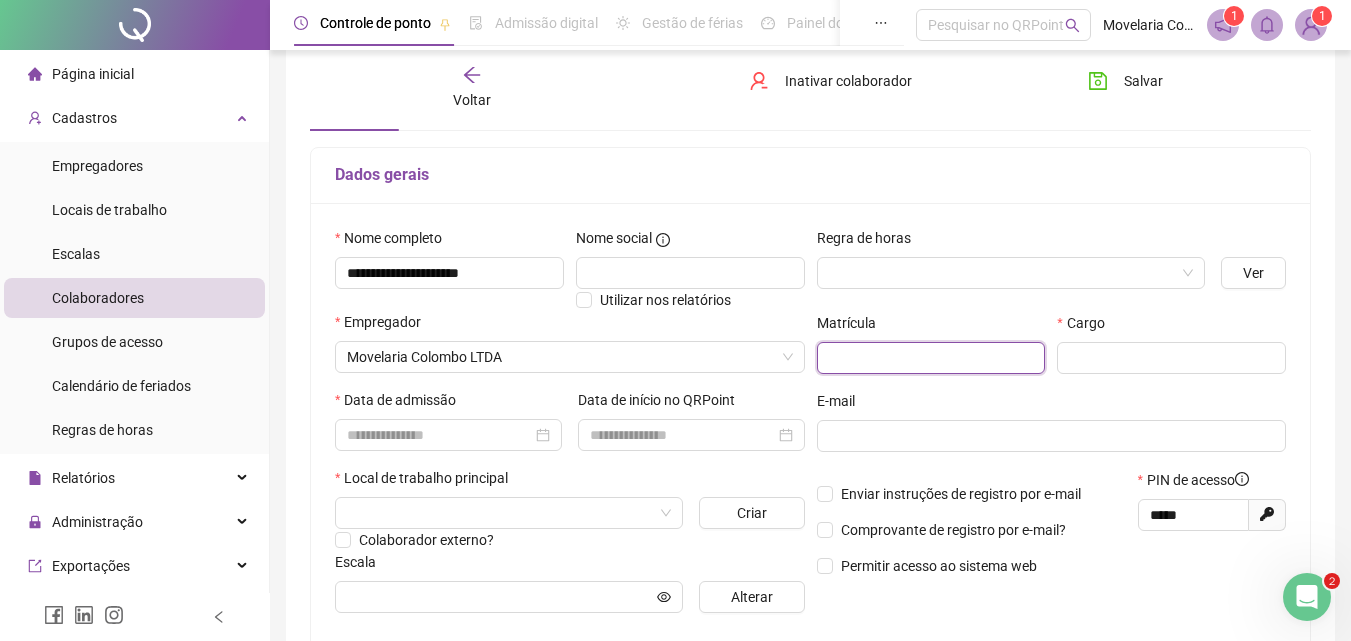 click at bounding box center (931, 358) 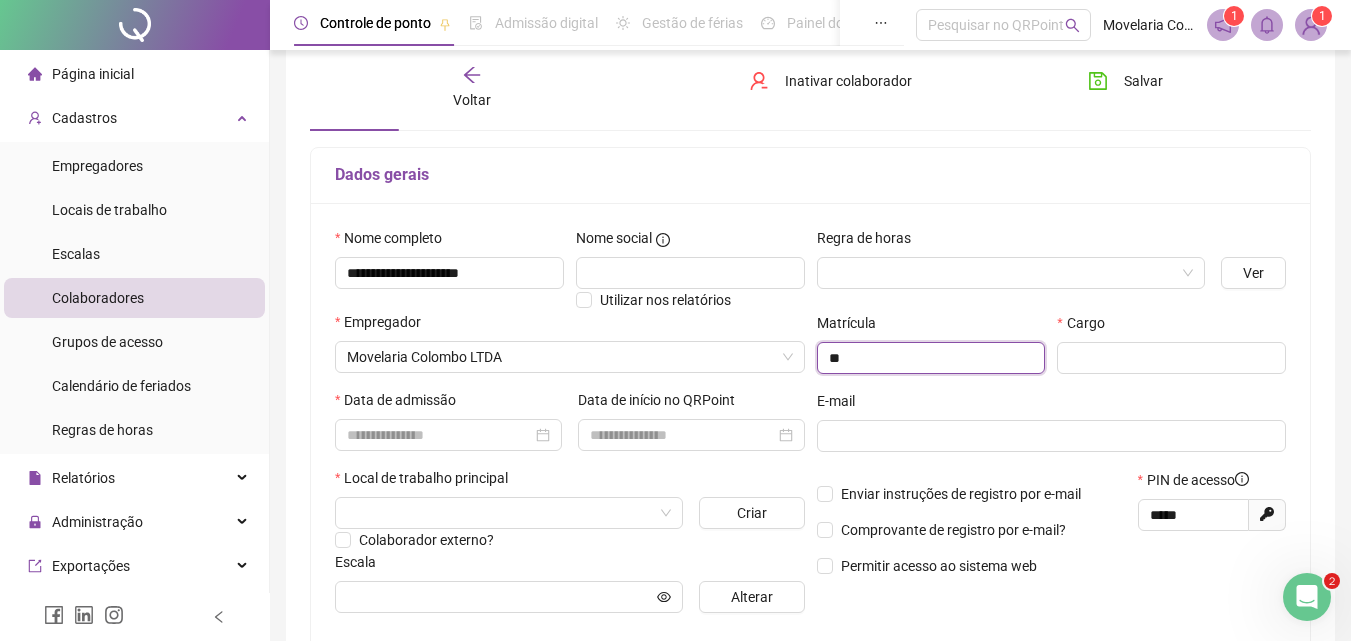 type on "**" 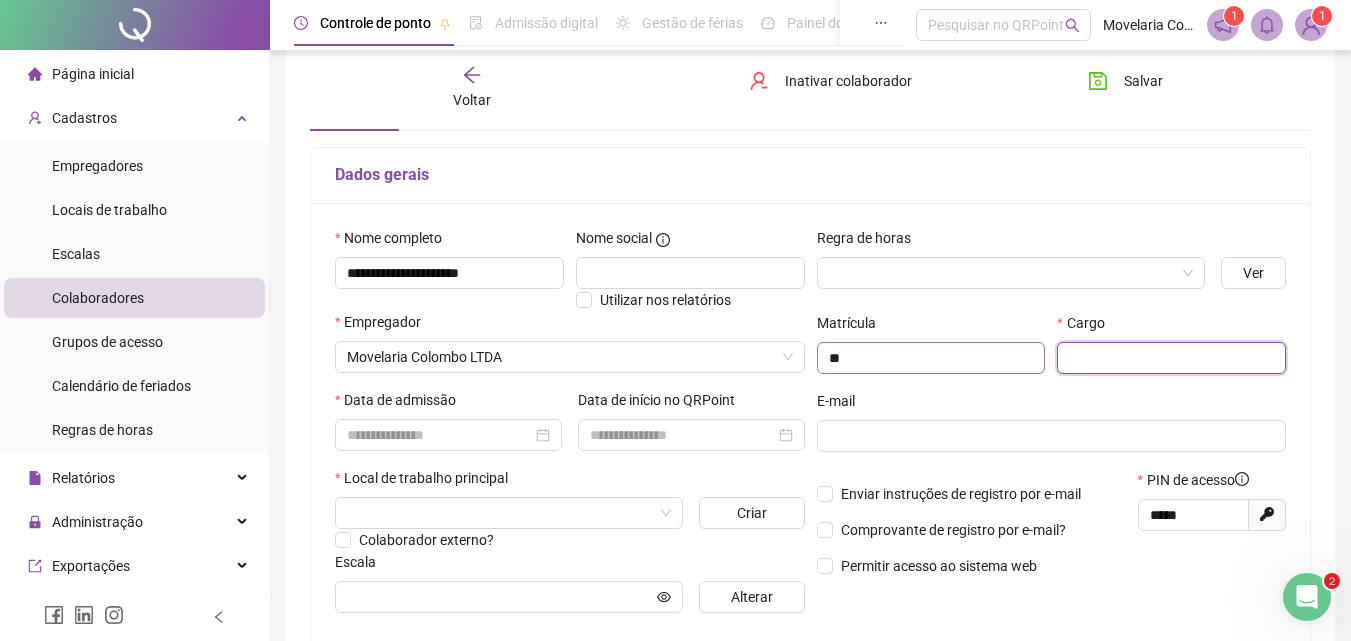 paste on "**********" 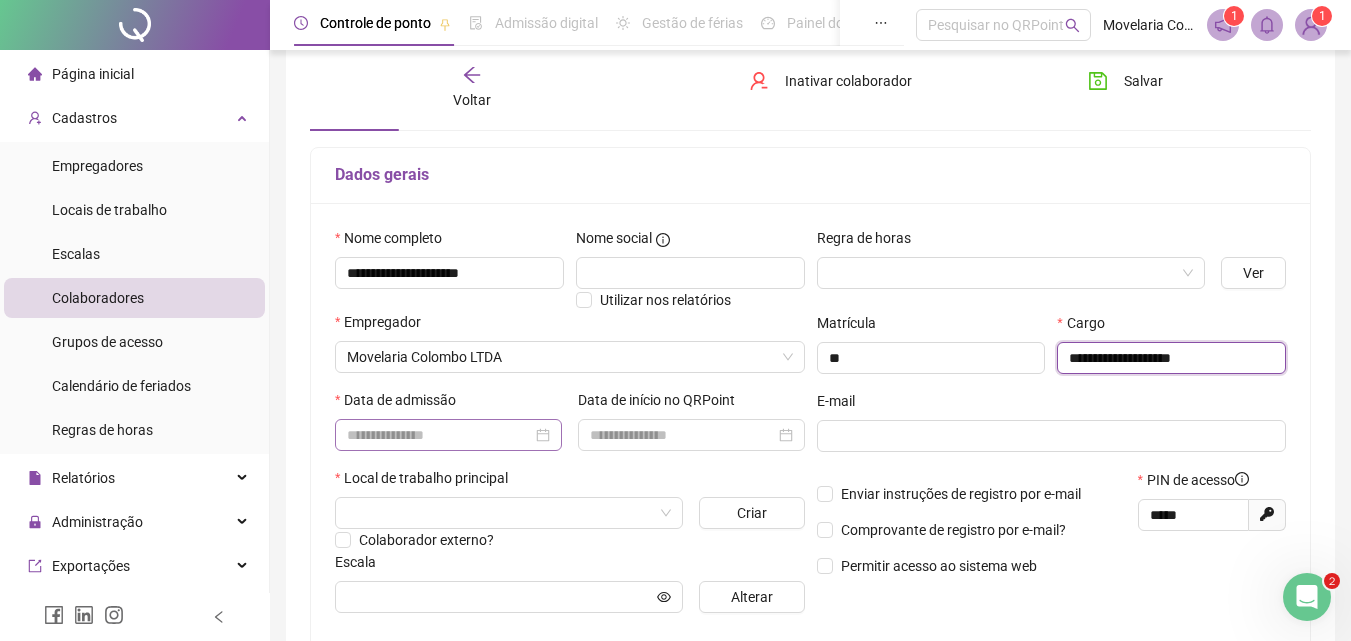 type on "**********" 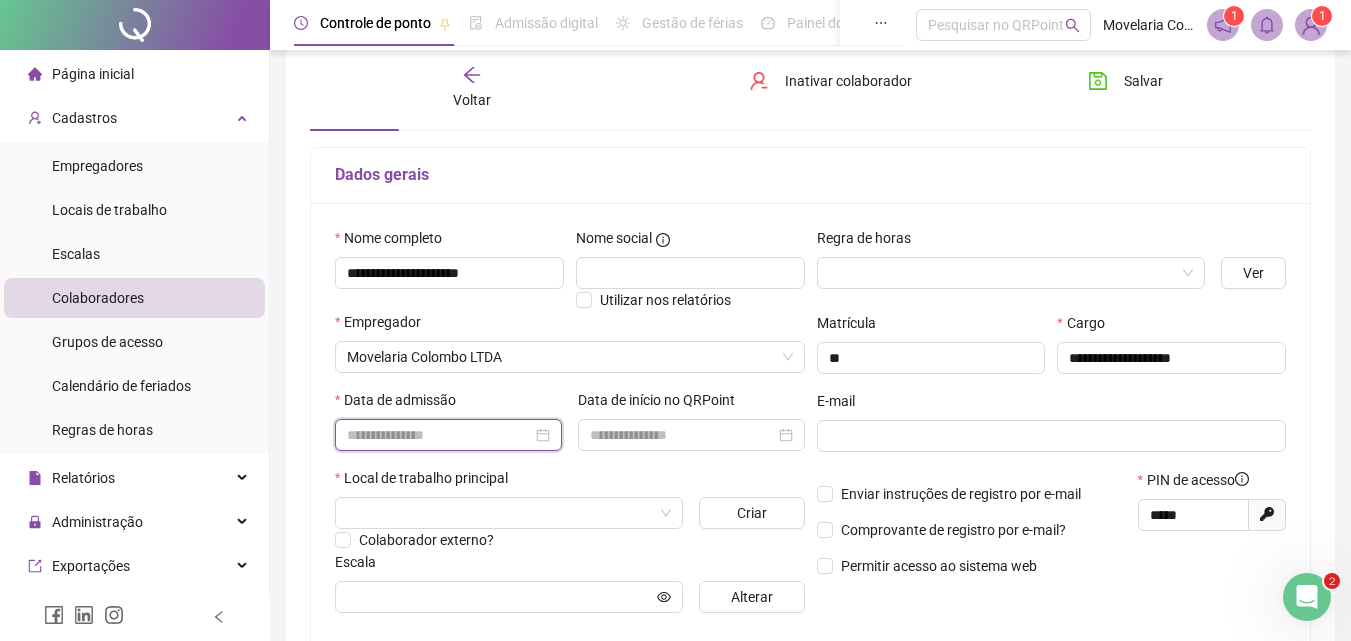 click at bounding box center [439, 435] 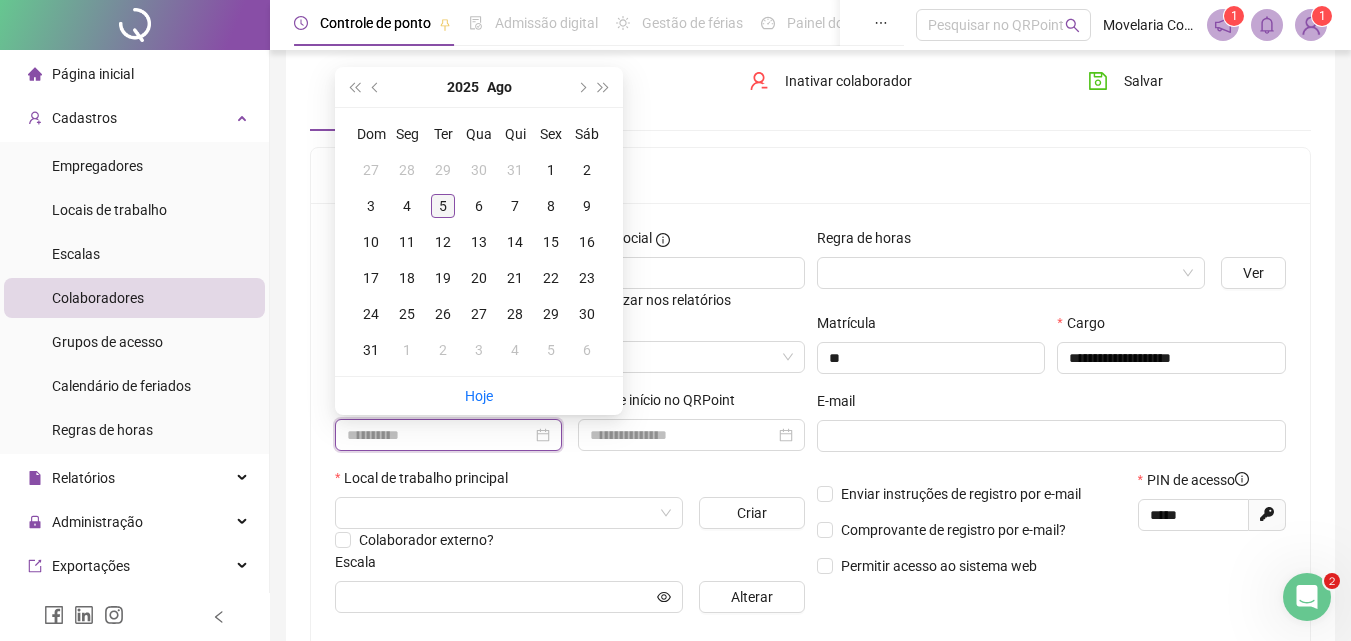type on "**********" 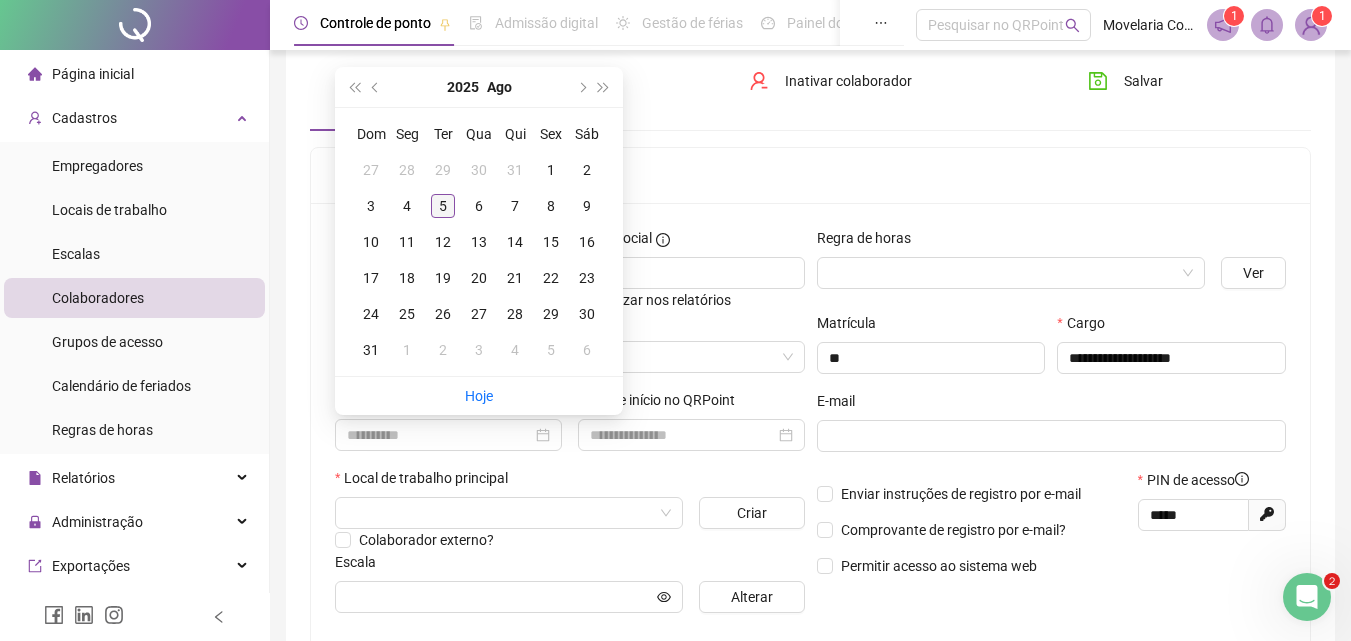 click on "5" at bounding box center [443, 206] 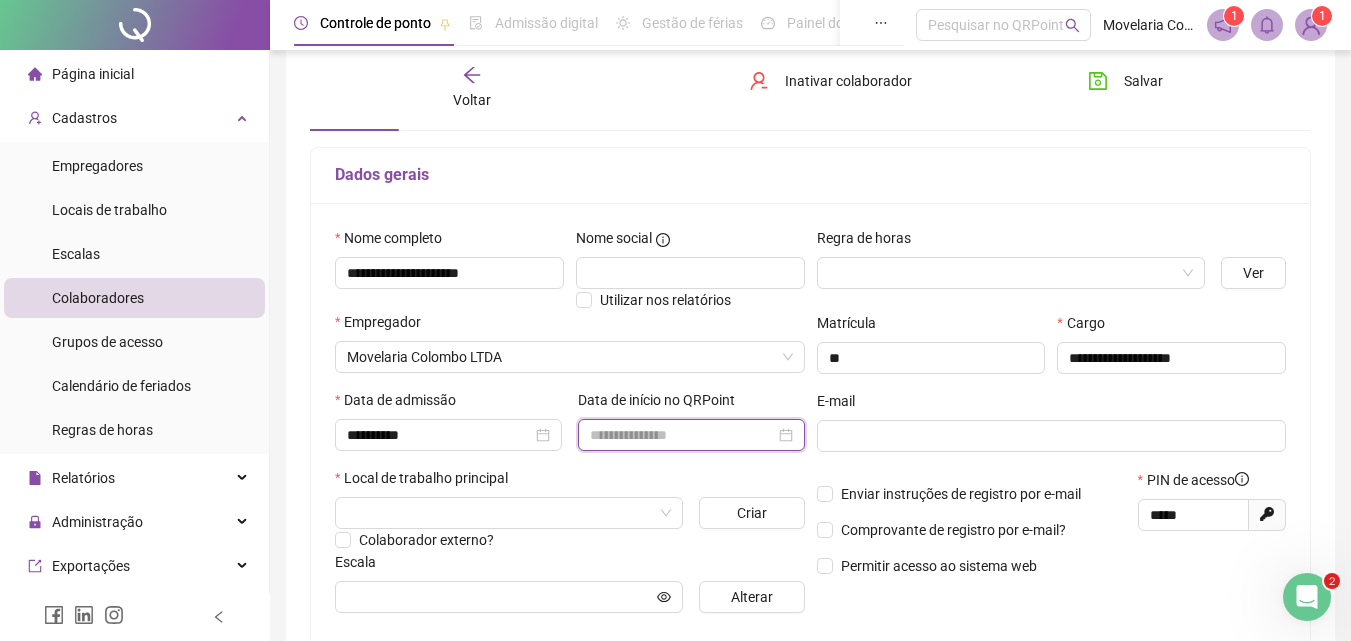 click at bounding box center [682, 435] 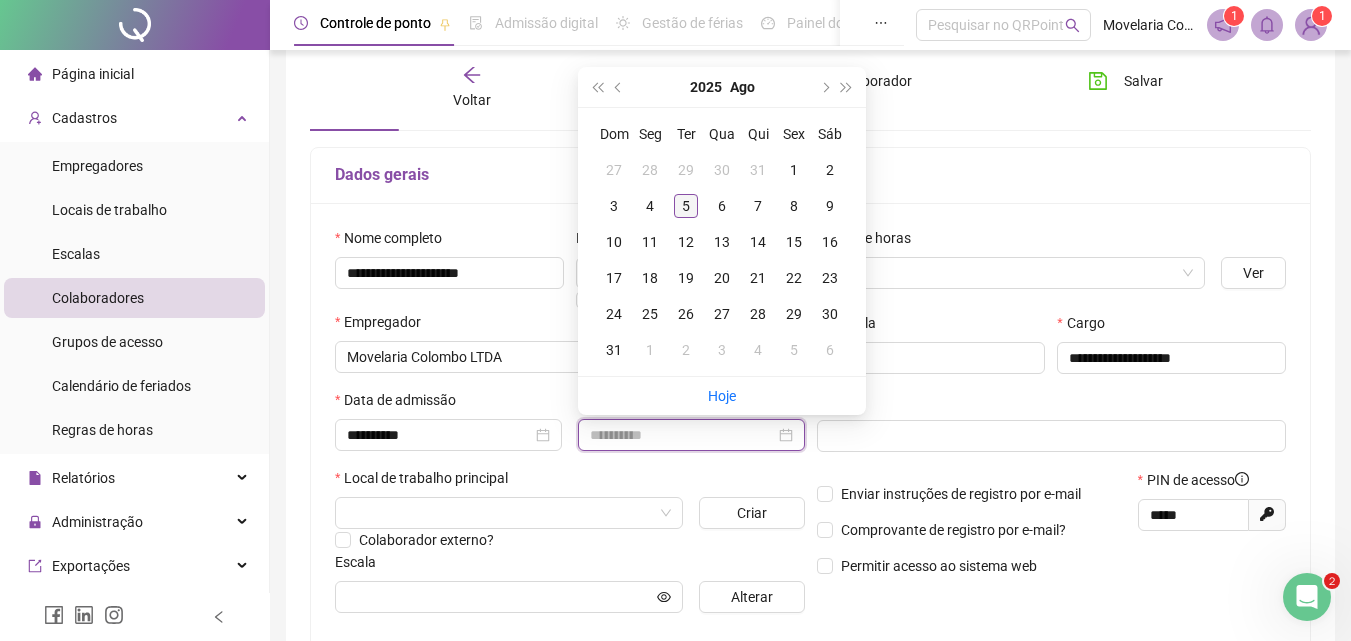 type on "**********" 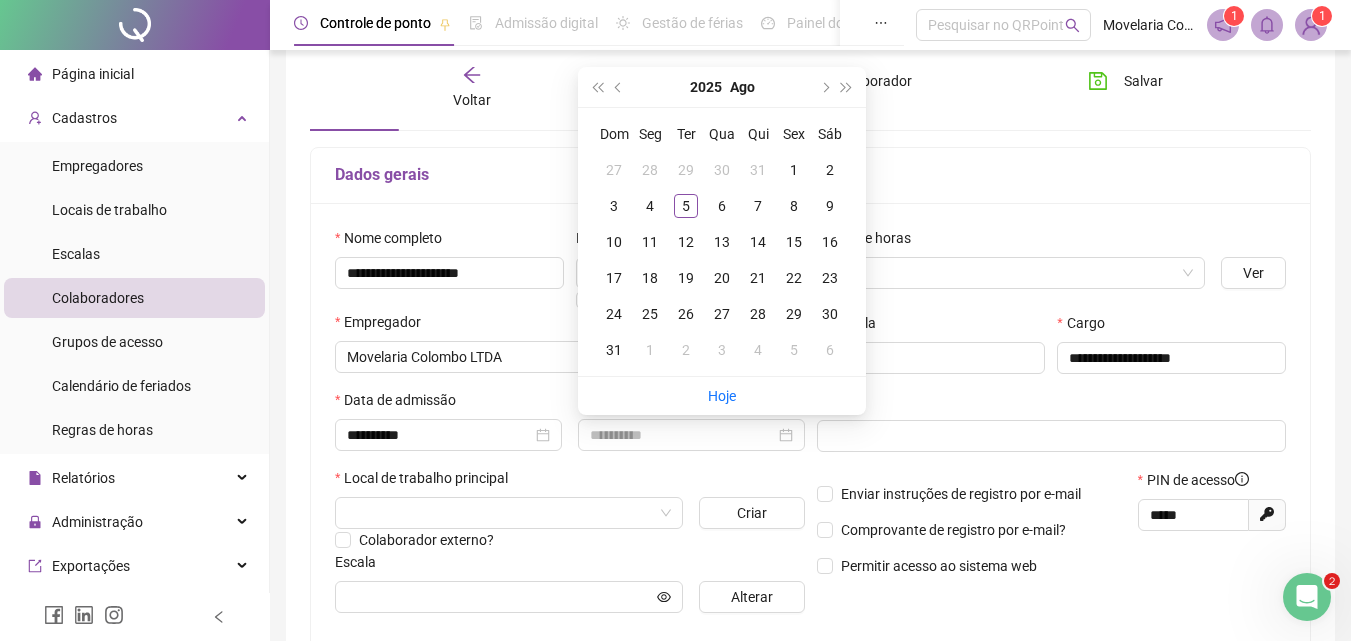 click on "5" at bounding box center [686, 206] 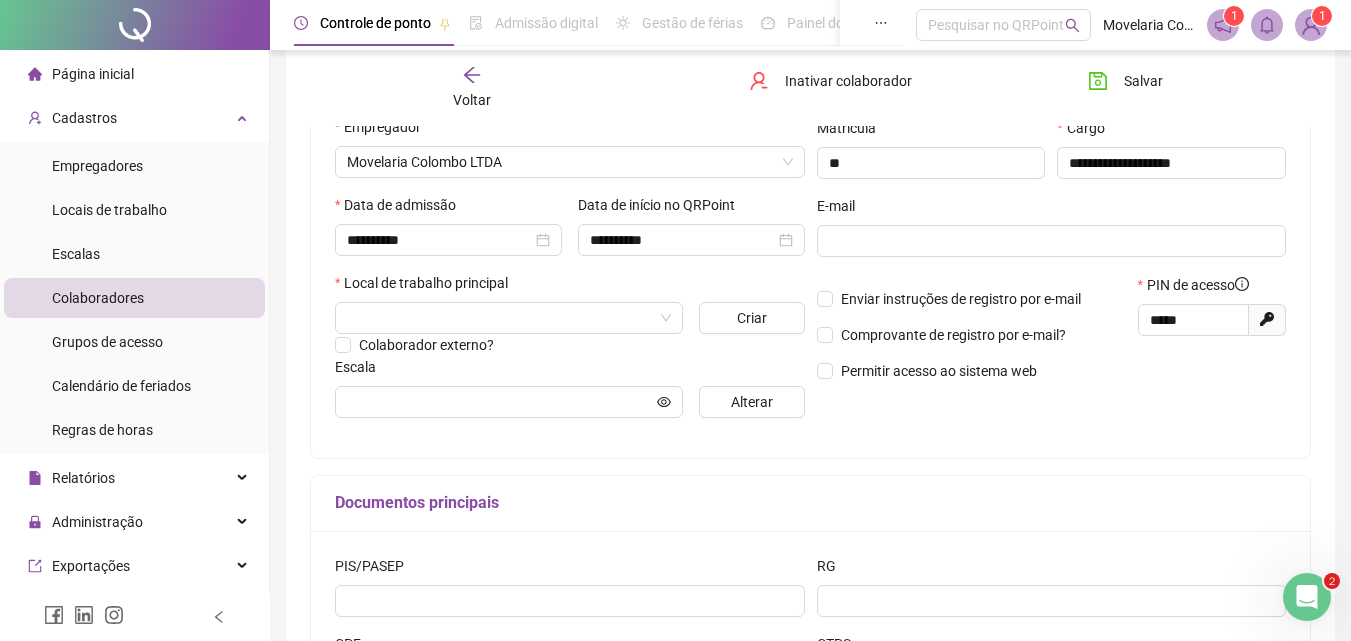 scroll, scrollTop: 300, scrollLeft: 0, axis: vertical 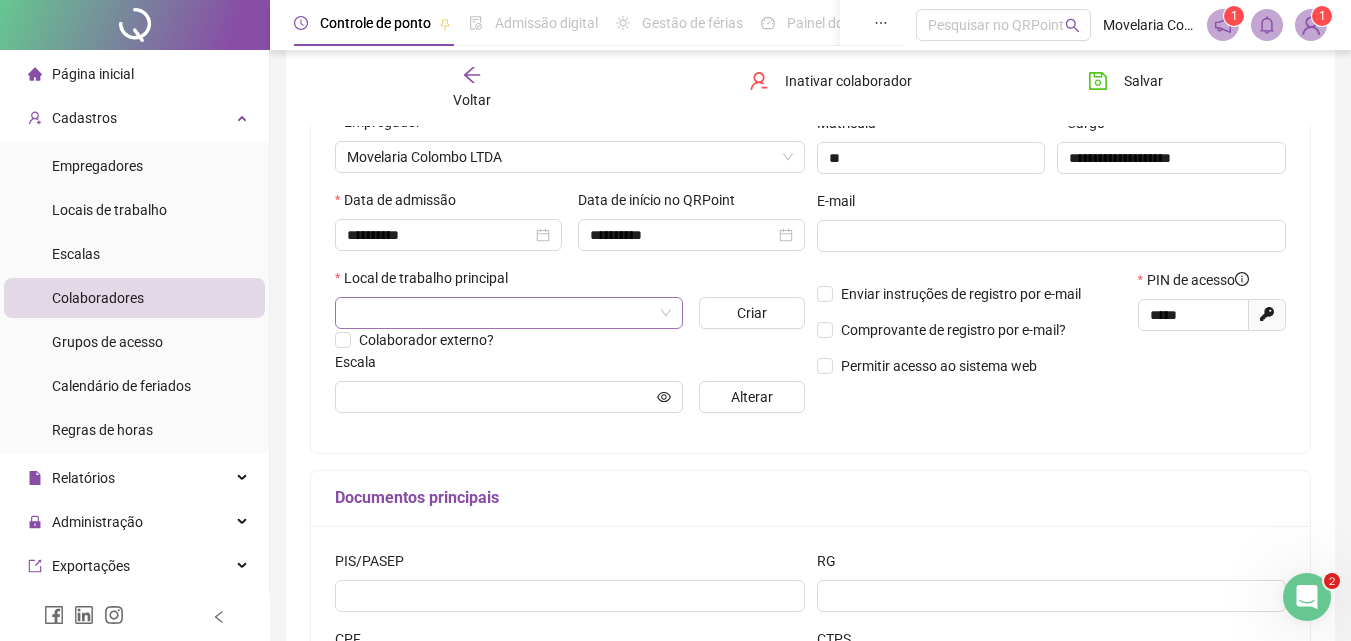 click at bounding box center (500, 313) 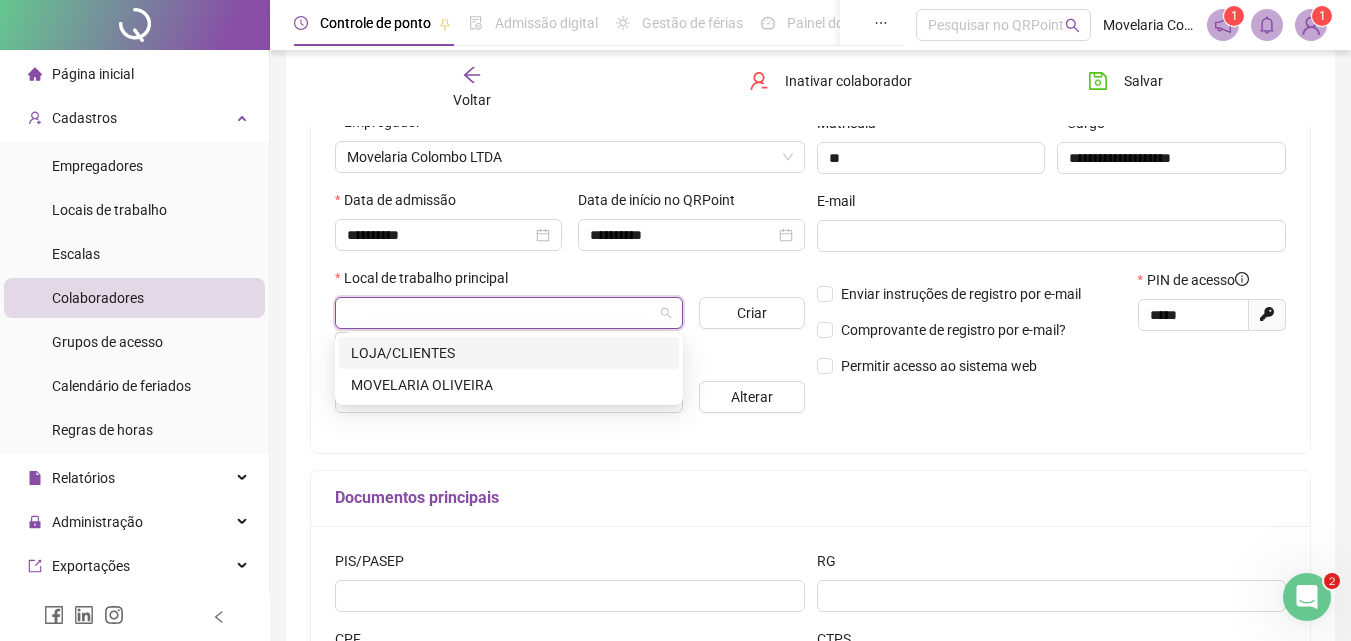 click on "LOJA/CLIENTES" at bounding box center [509, 353] 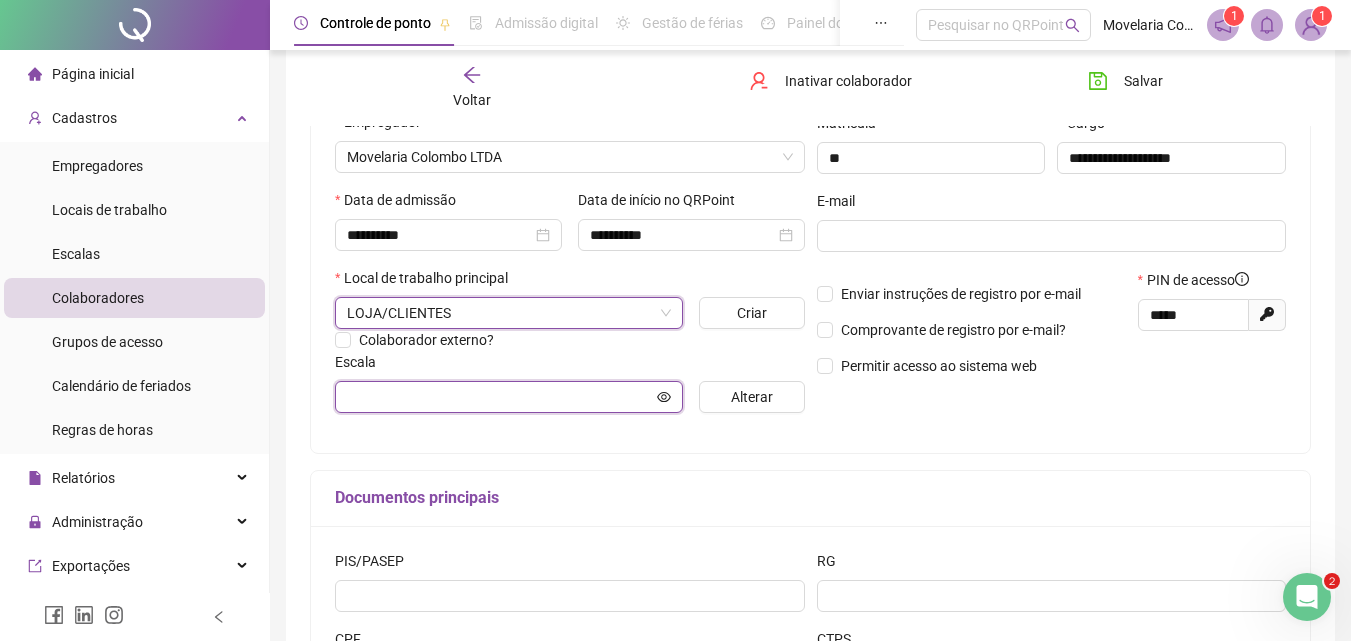 click at bounding box center [500, 397] 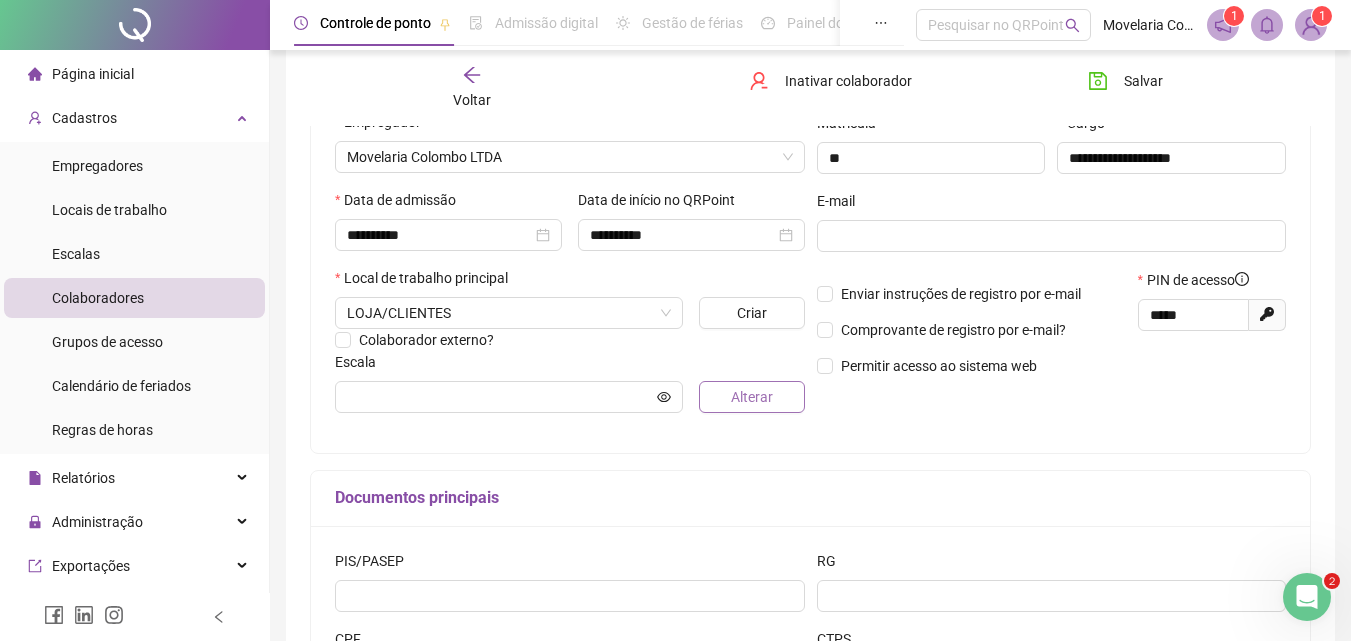 click on "Alterar" at bounding box center (752, 397) 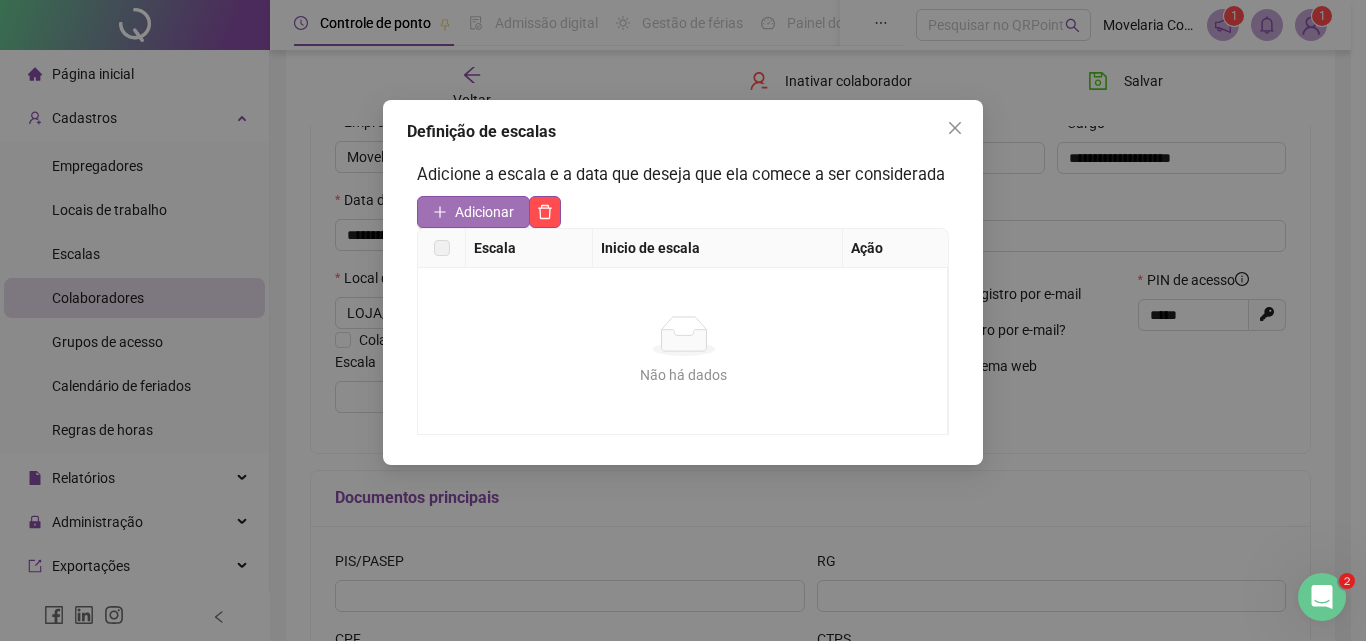 click on "Adicionar" at bounding box center (484, 212) 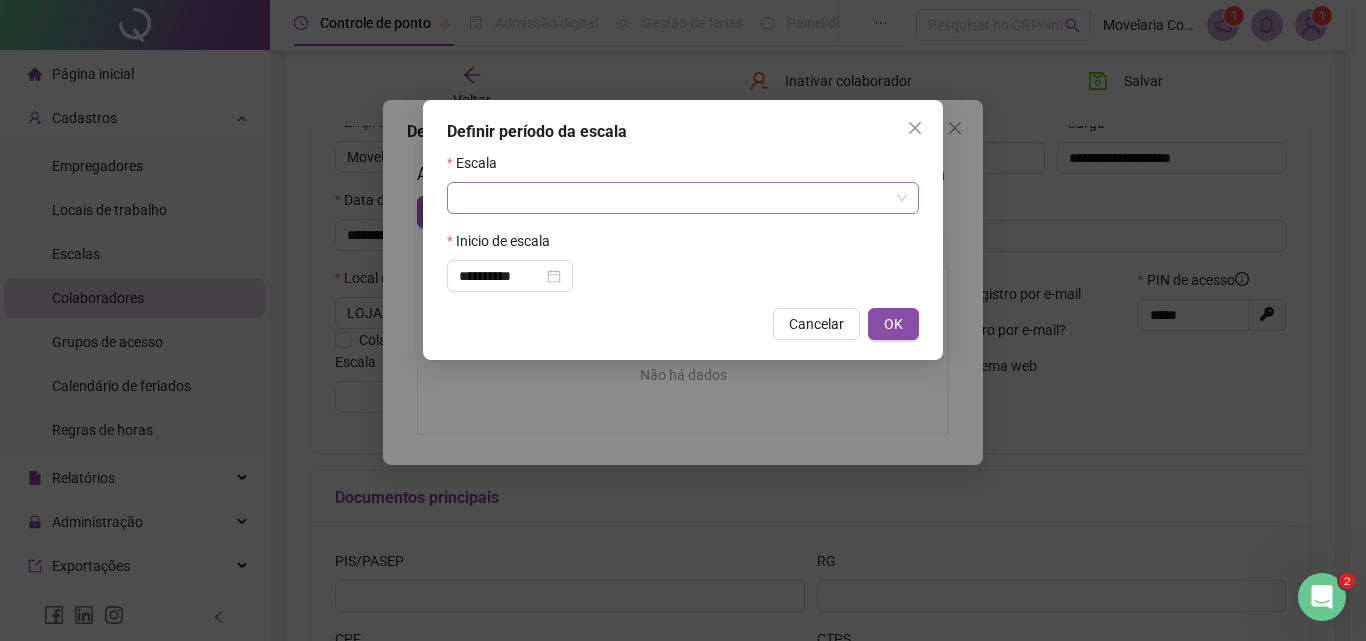 click at bounding box center [674, 198] 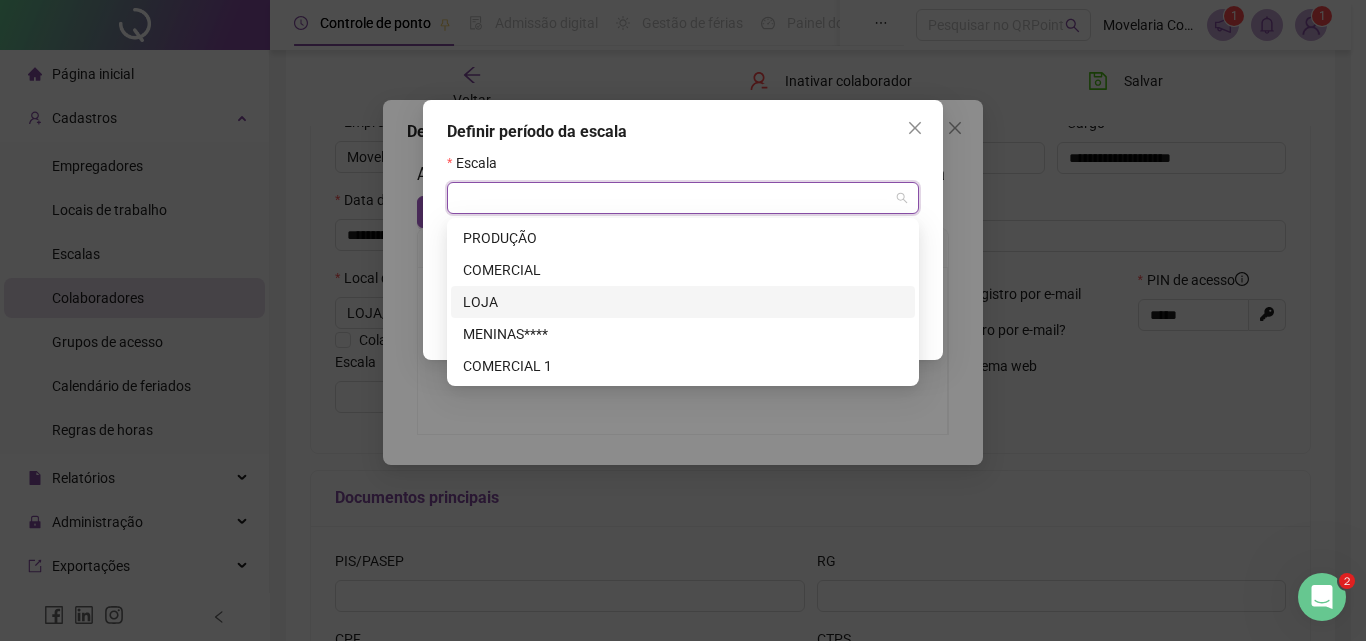 click on "LOJA" at bounding box center (683, 302) 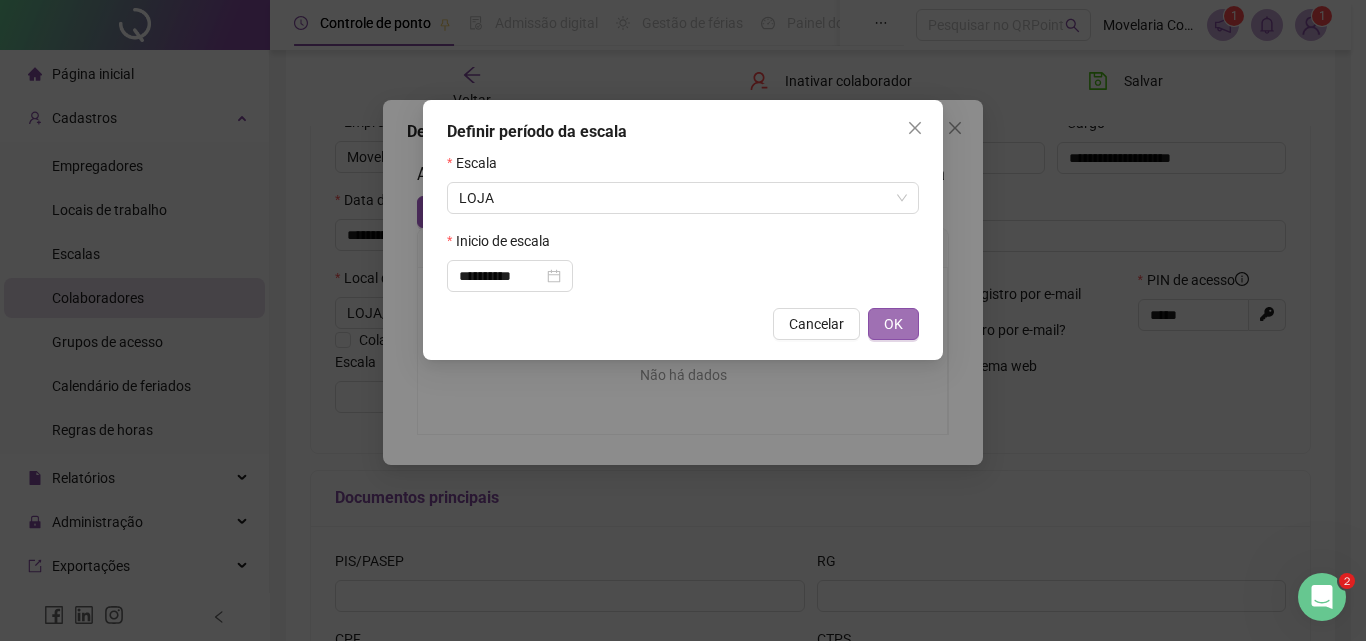 click on "OK" at bounding box center (893, 324) 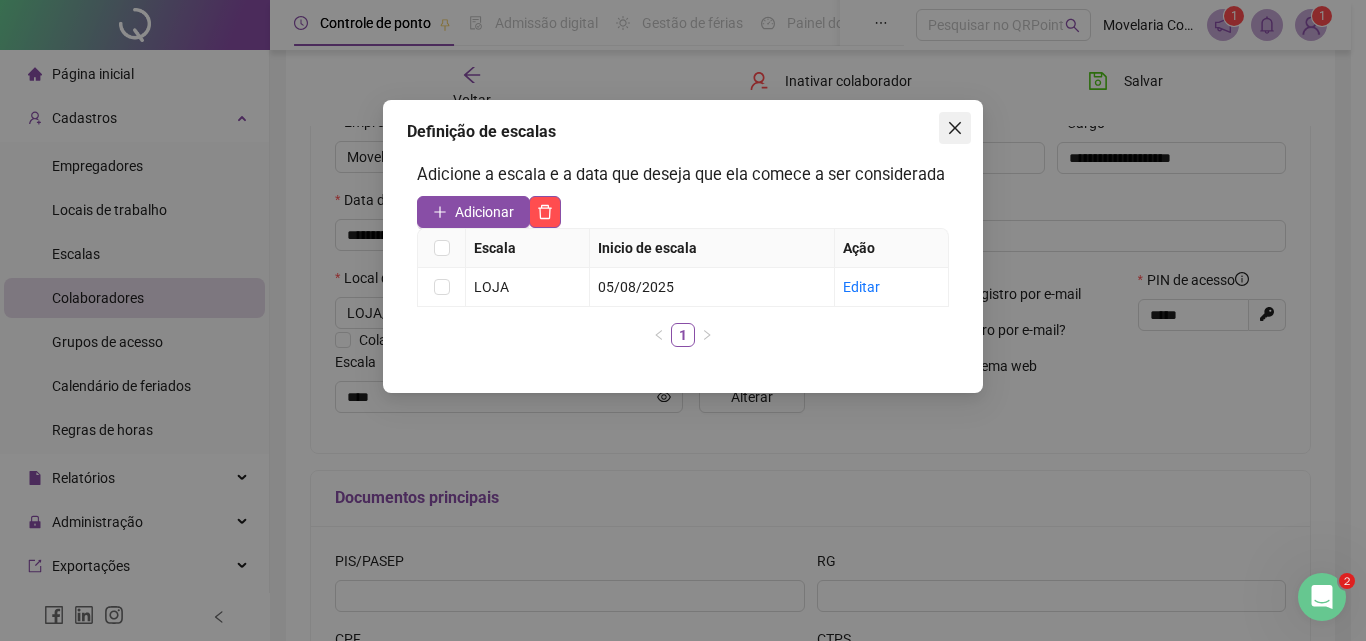 click 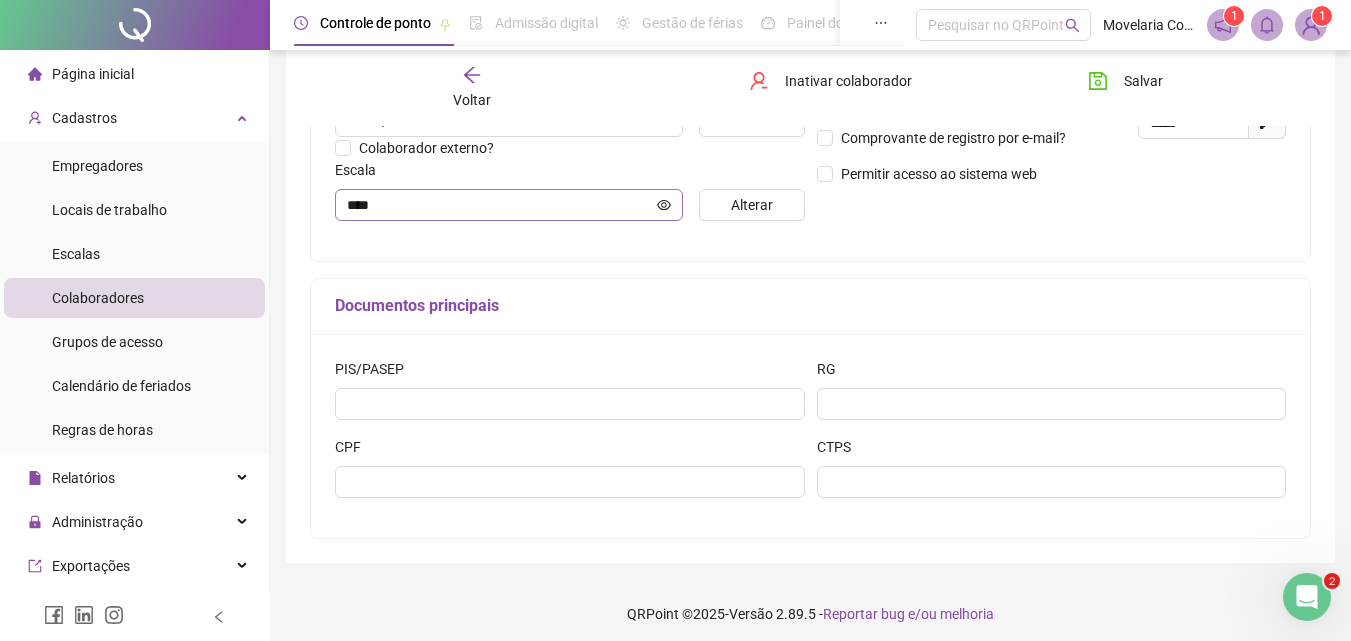 scroll, scrollTop: 500, scrollLeft: 0, axis: vertical 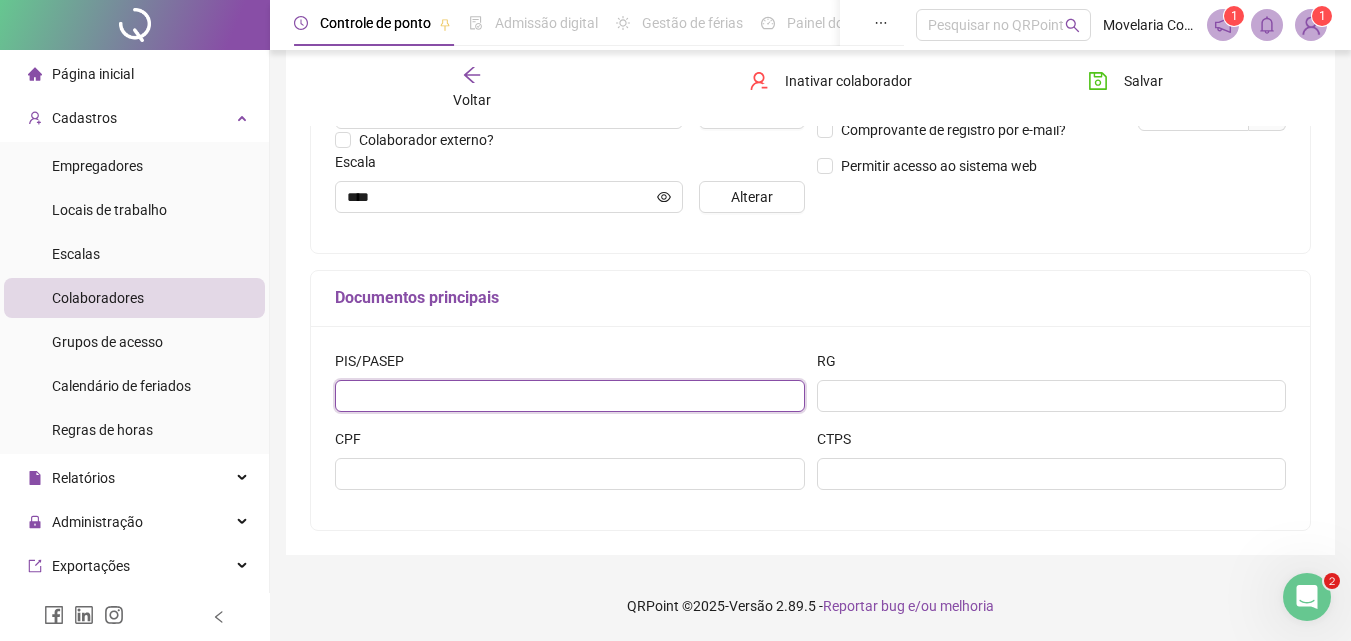 click at bounding box center (570, 396) 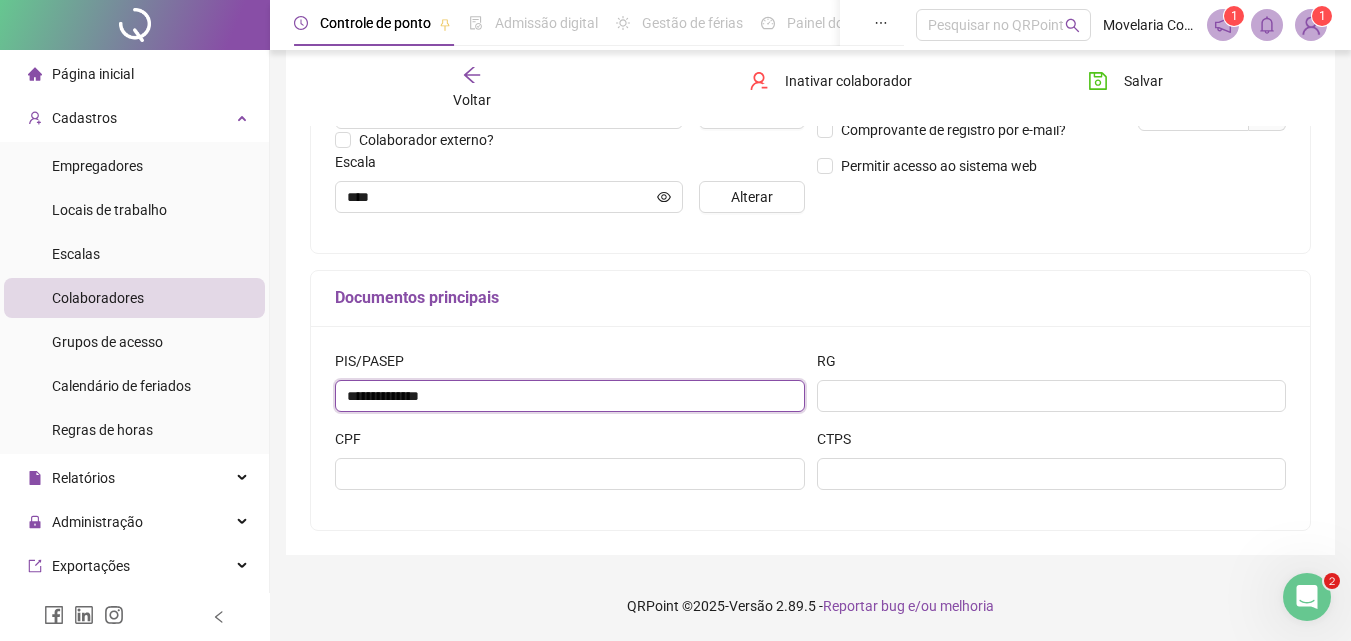 type on "**********" 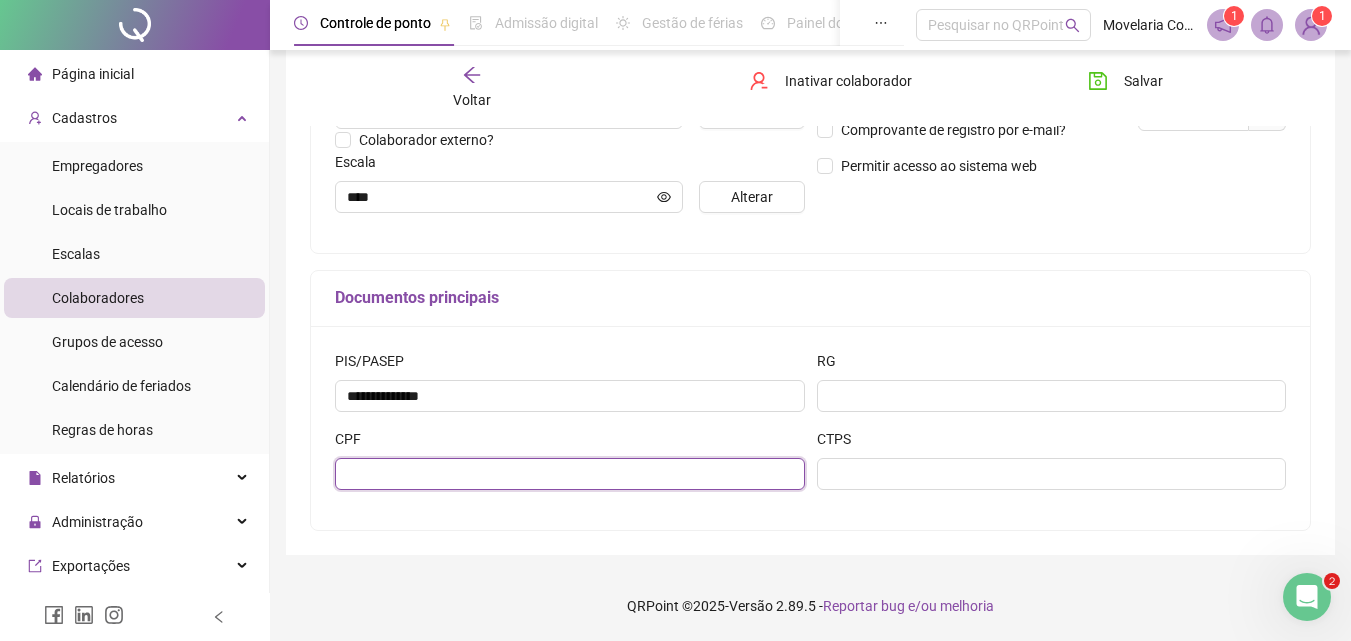 drag, startPoint x: 359, startPoint y: 466, endPoint x: 398, endPoint y: 464, distance: 39.051247 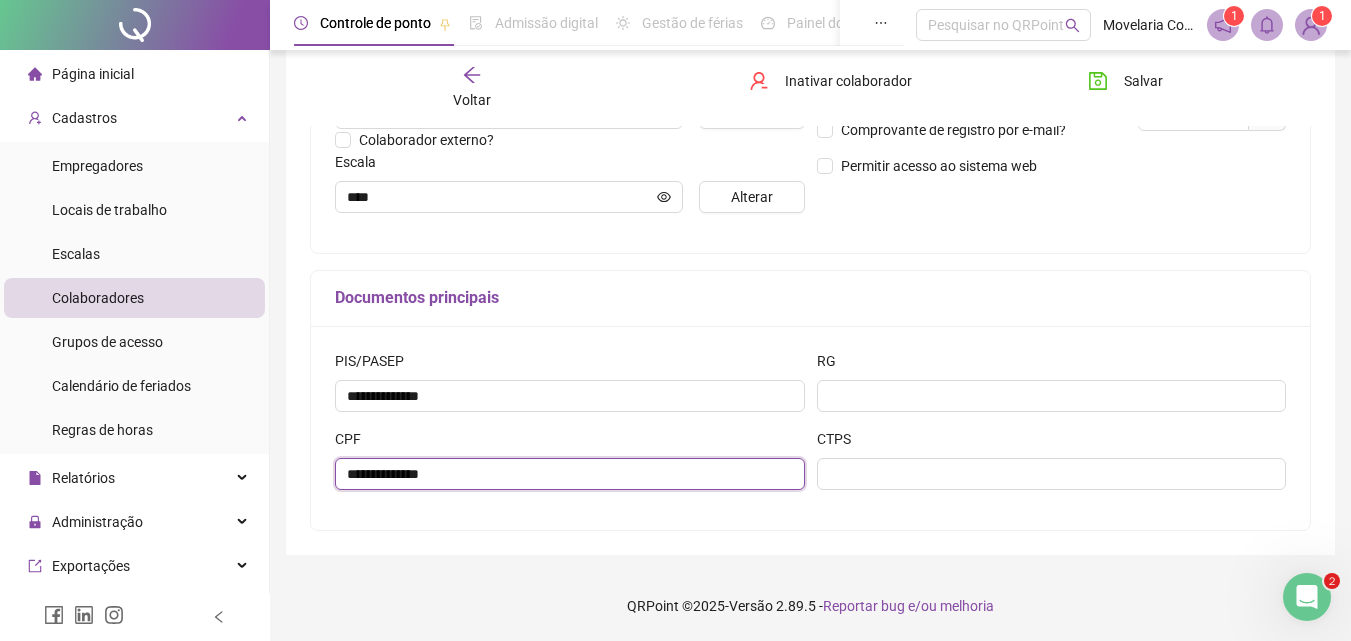 type on "**********" 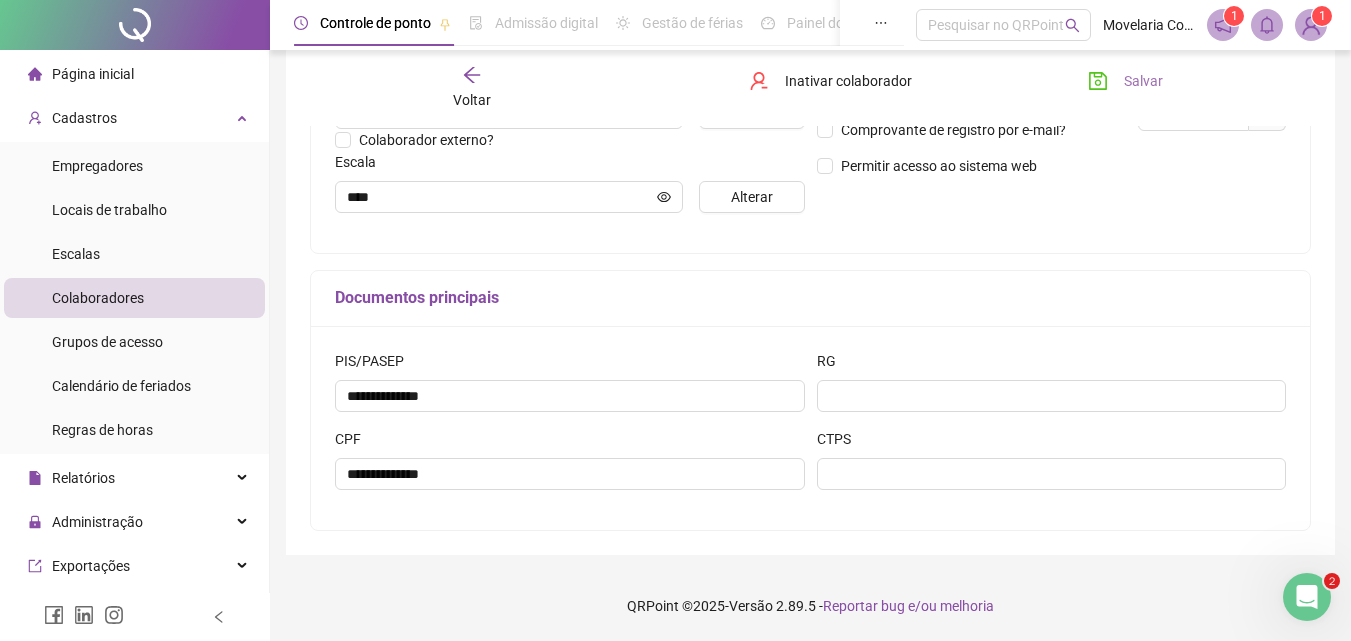 click on "Salvar" at bounding box center (1143, 81) 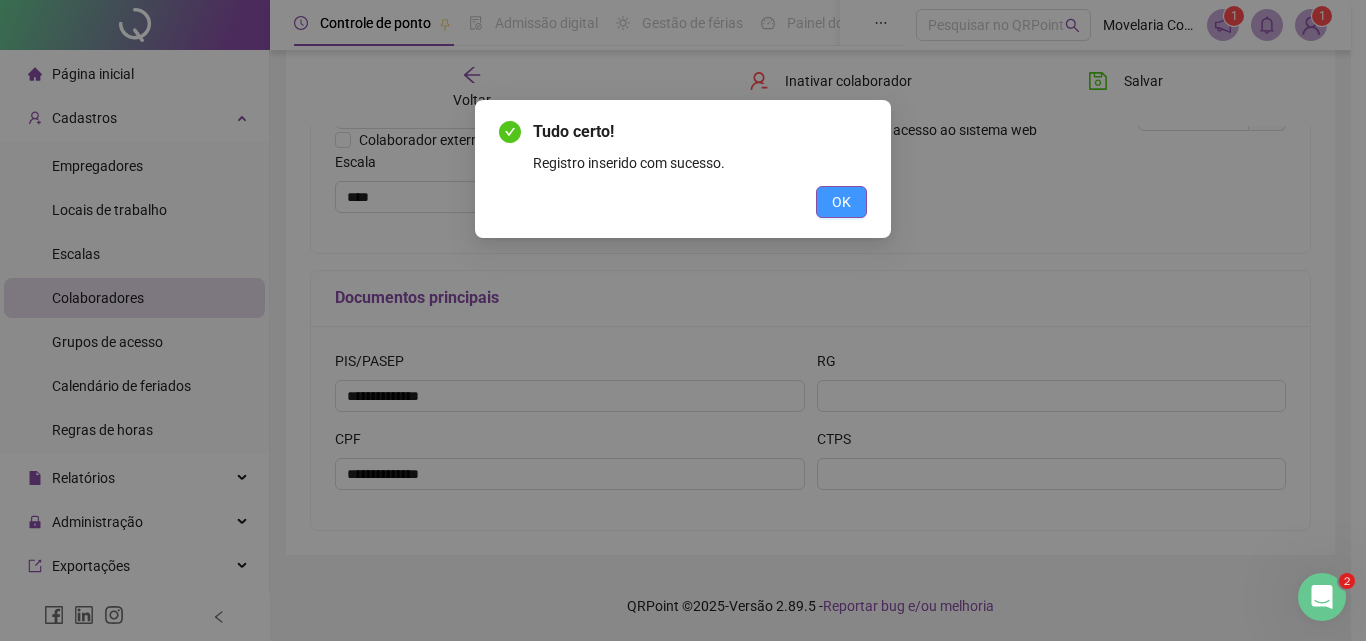 click on "OK" at bounding box center [841, 202] 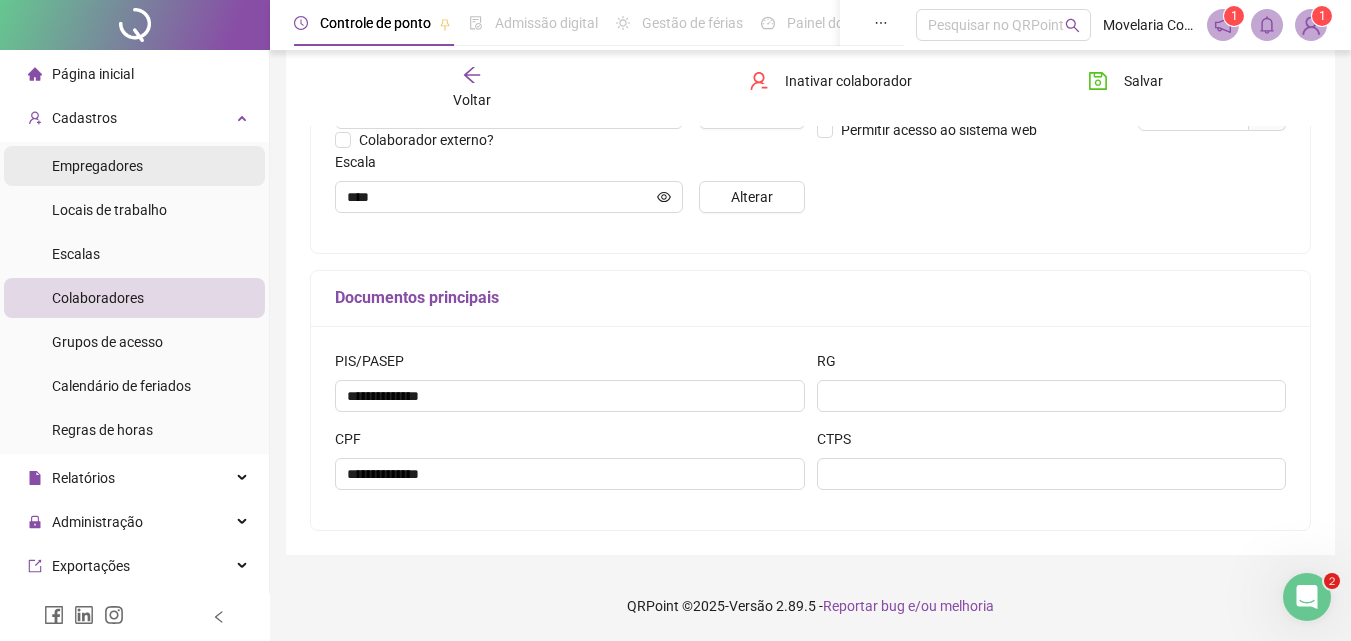 click on "Empregadores" at bounding box center [97, 166] 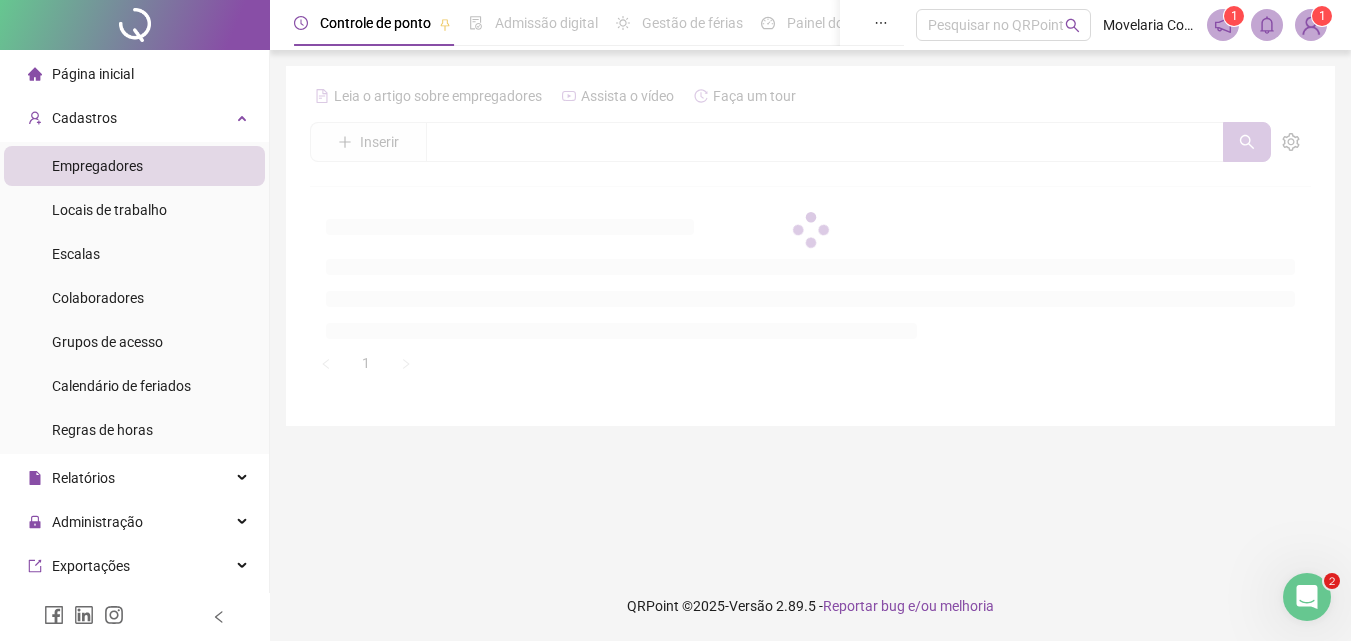 scroll, scrollTop: 0, scrollLeft: 0, axis: both 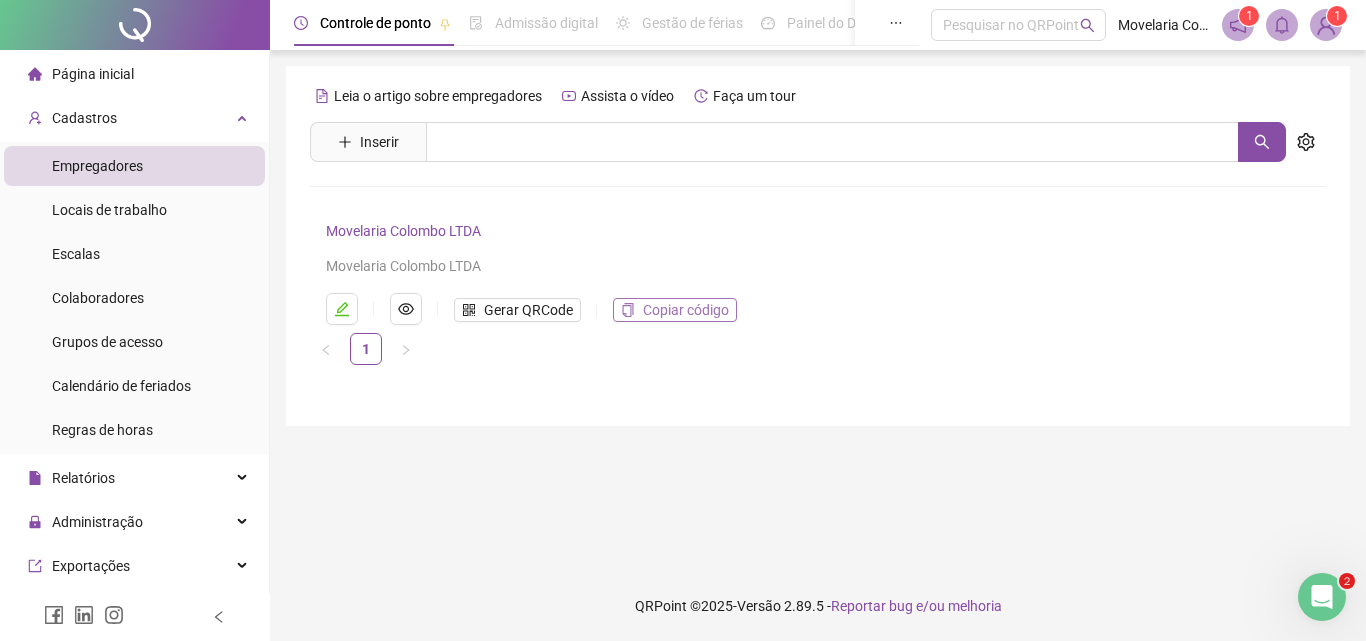 click on "Copiar código" at bounding box center (686, 310) 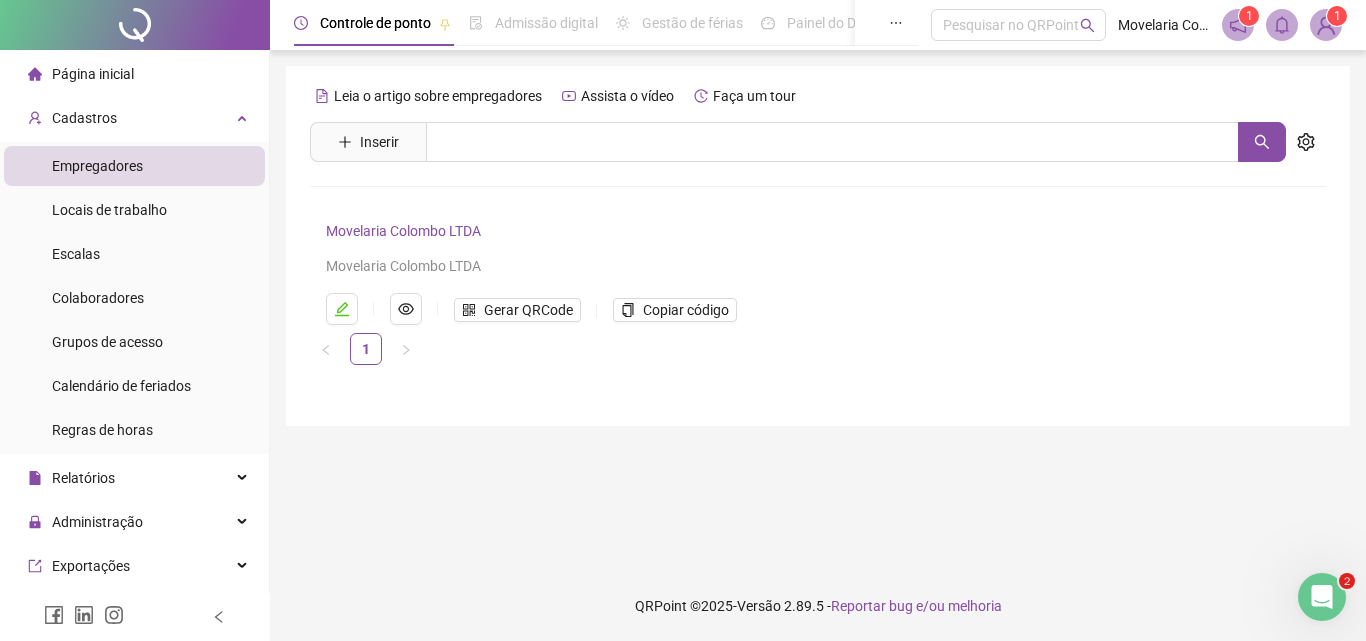 type 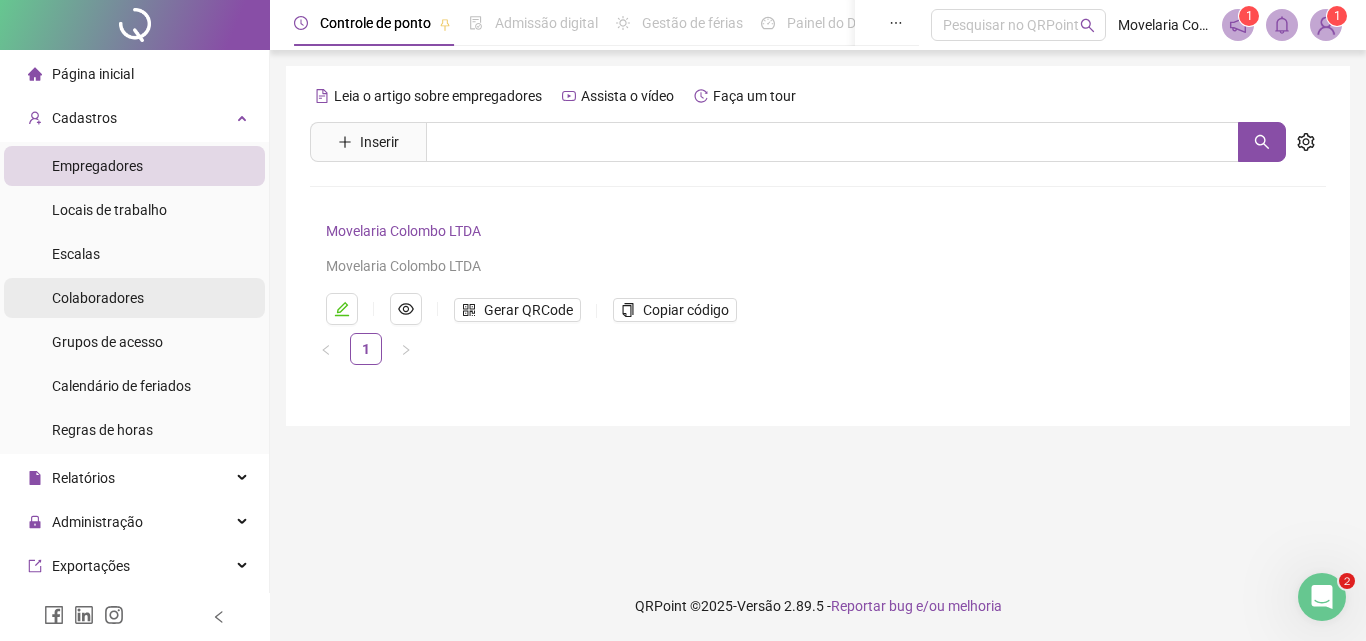 click on "Colaboradores" at bounding box center (98, 298) 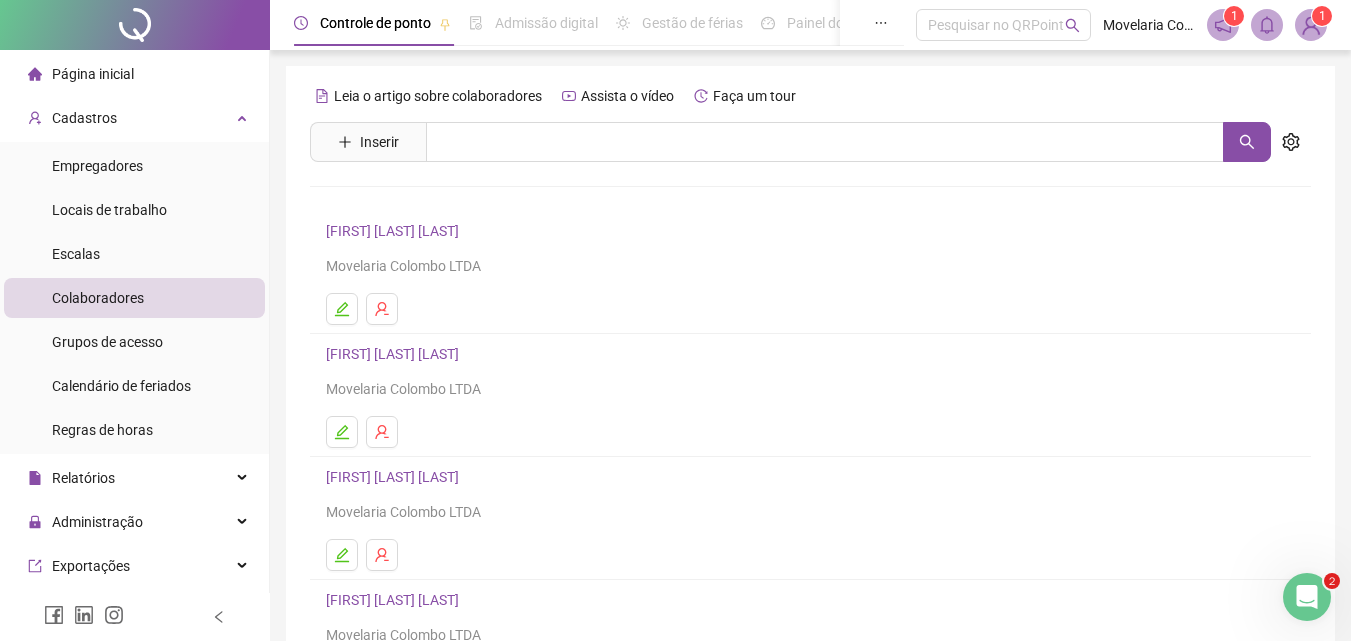 click on "[FIRST] [LAST] [LAST]" at bounding box center [395, 231] 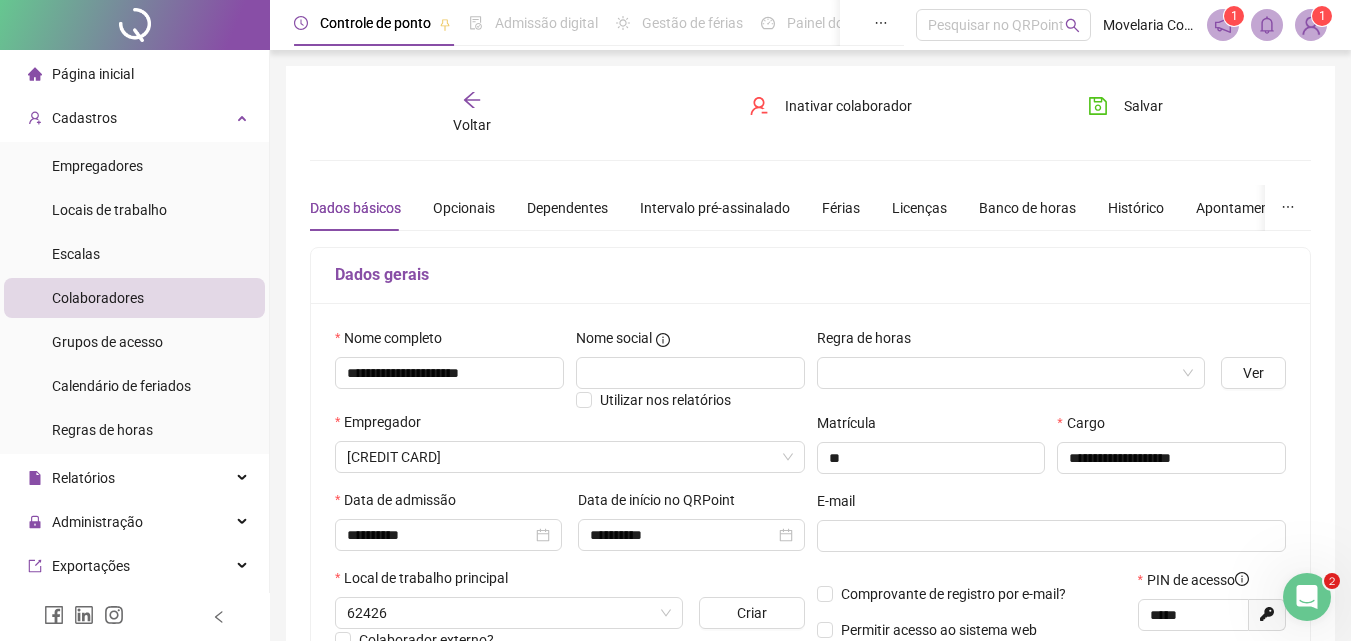 type on "****" 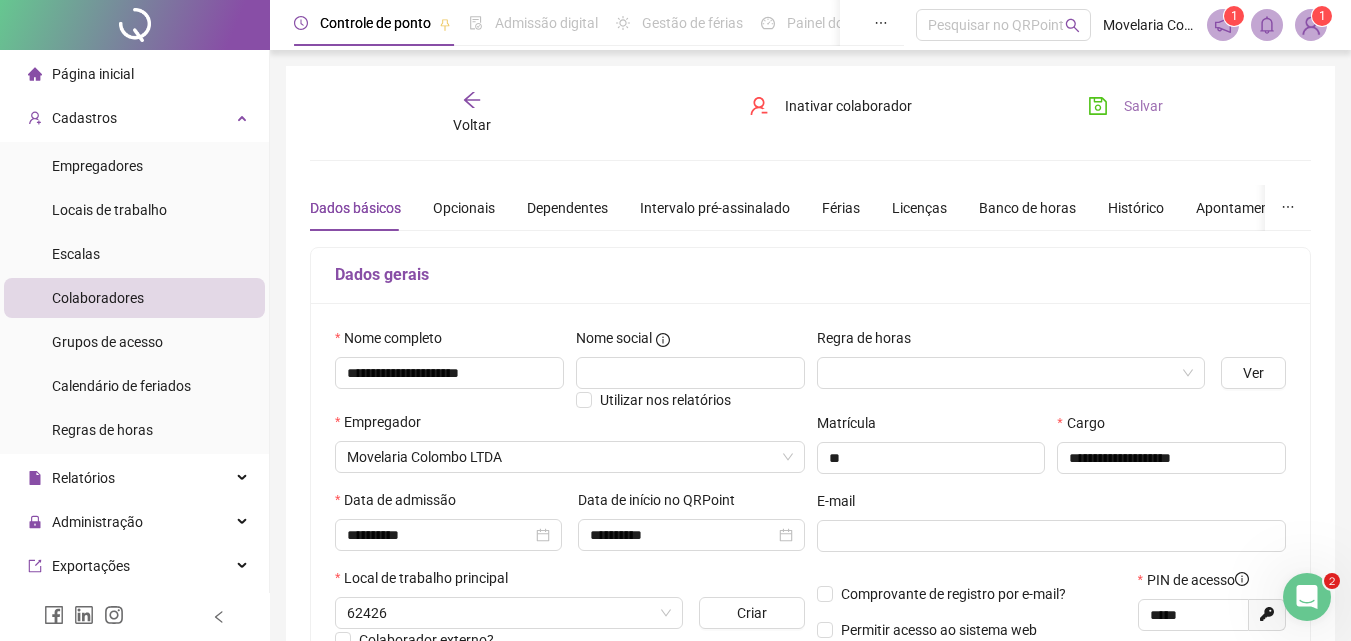 click on "Salvar" at bounding box center [1143, 106] 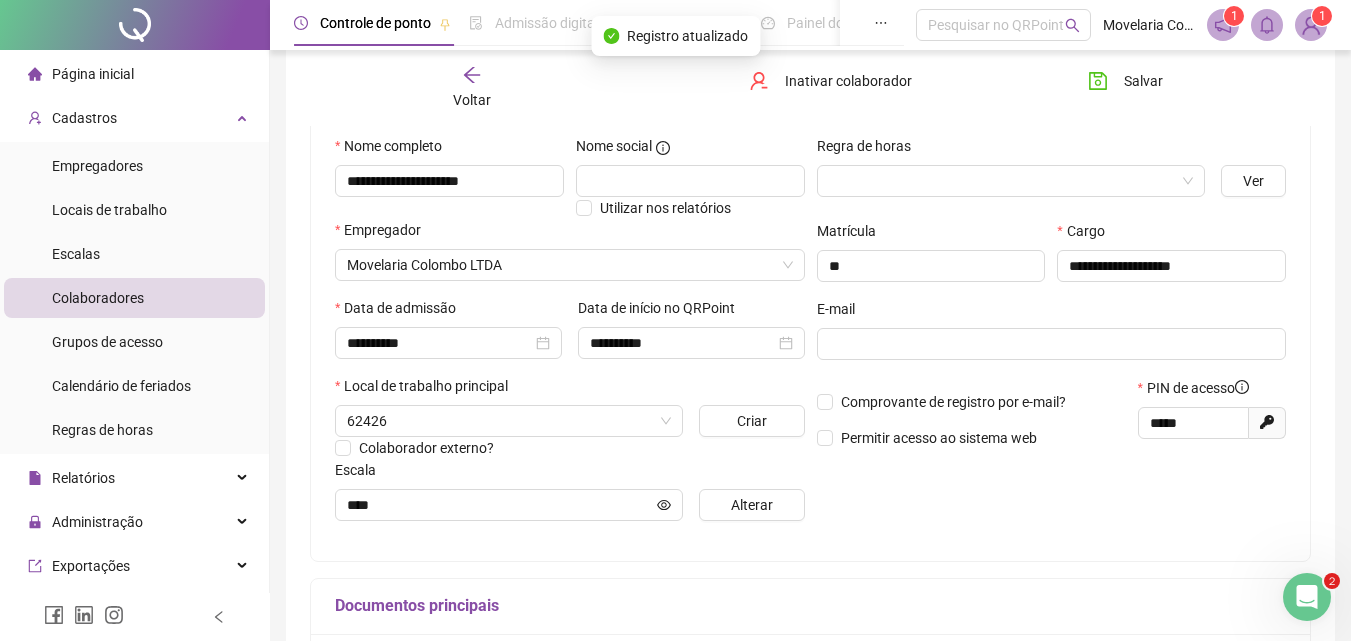 scroll, scrollTop: 200, scrollLeft: 0, axis: vertical 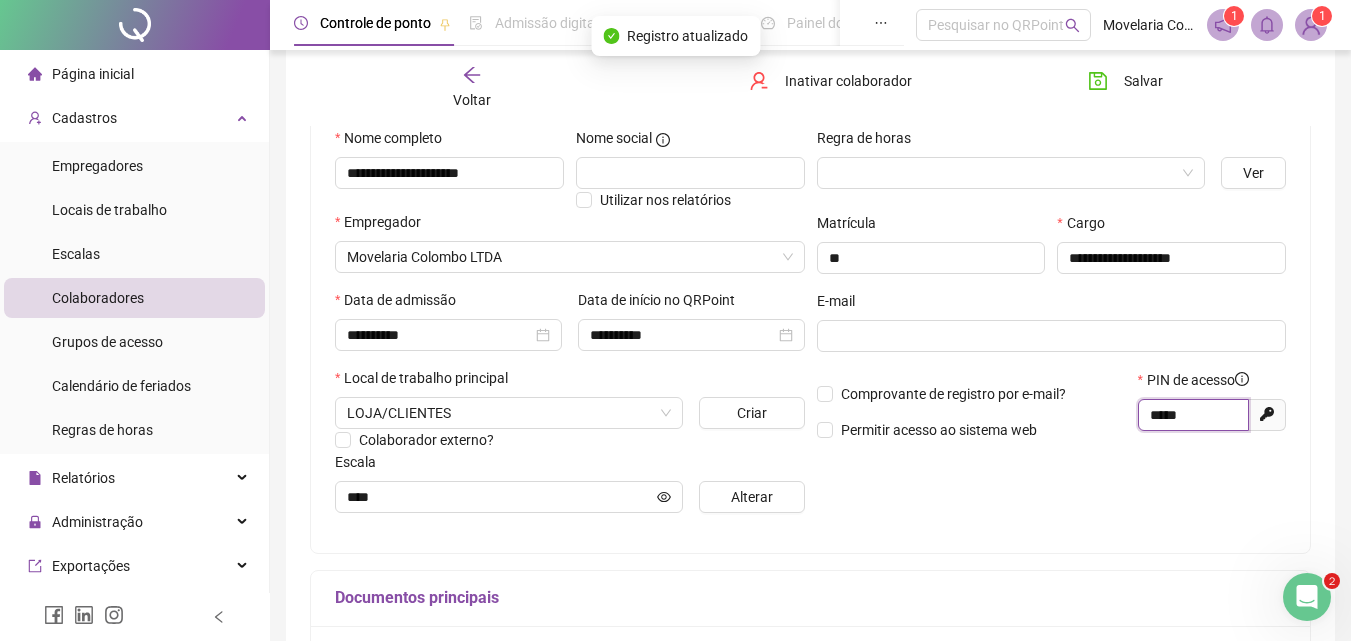 drag, startPoint x: 1202, startPoint y: 414, endPoint x: 1116, endPoint y: 409, distance: 86.145226 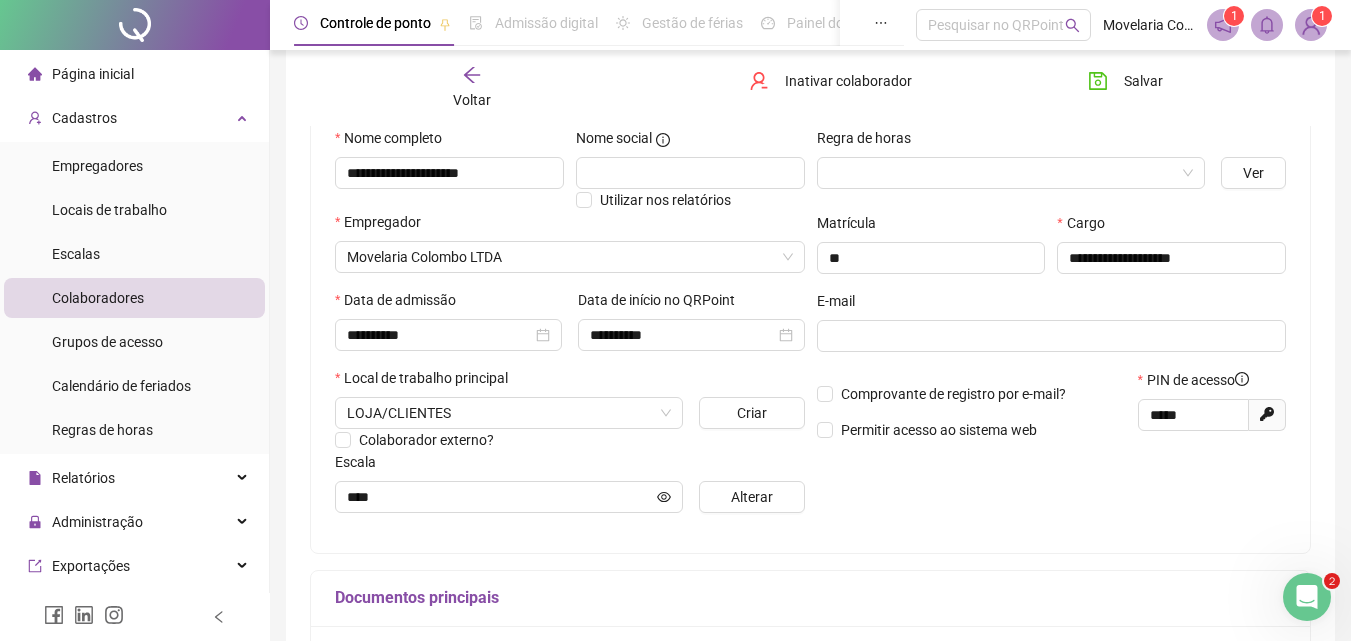 click on "**********" at bounding box center [1052, 328] 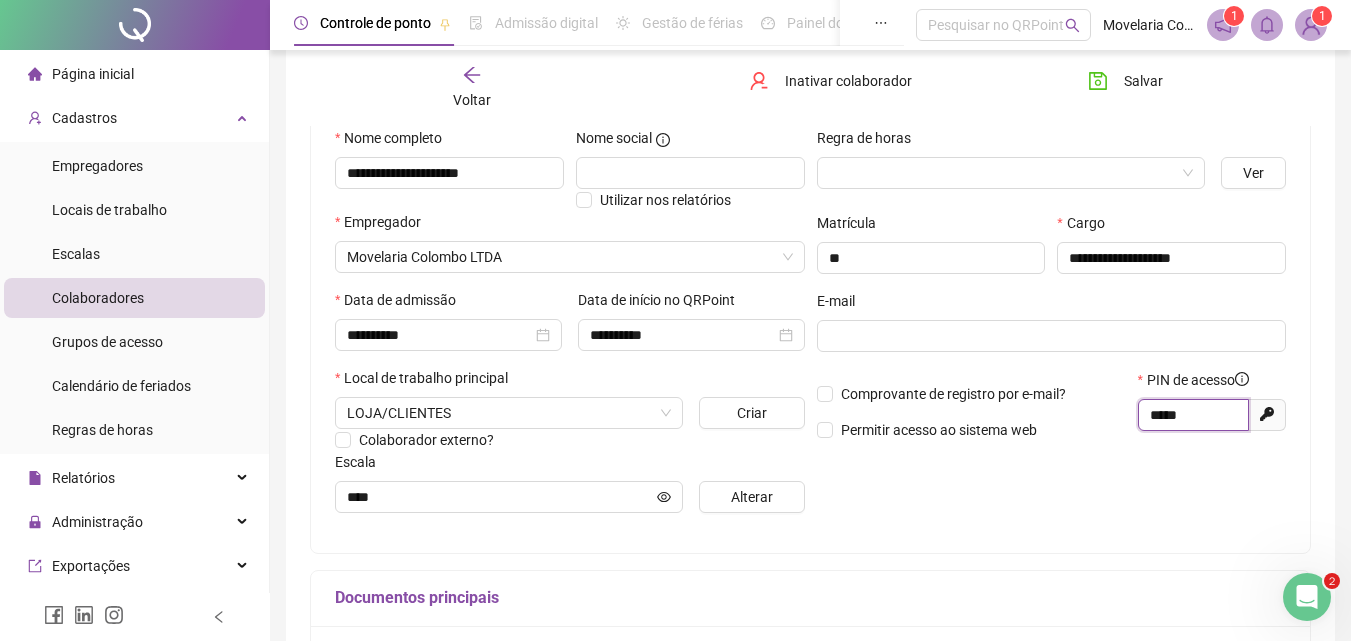 drag, startPoint x: 1172, startPoint y: 402, endPoint x: 1124, endPoint y: 404, distance: 48.04165 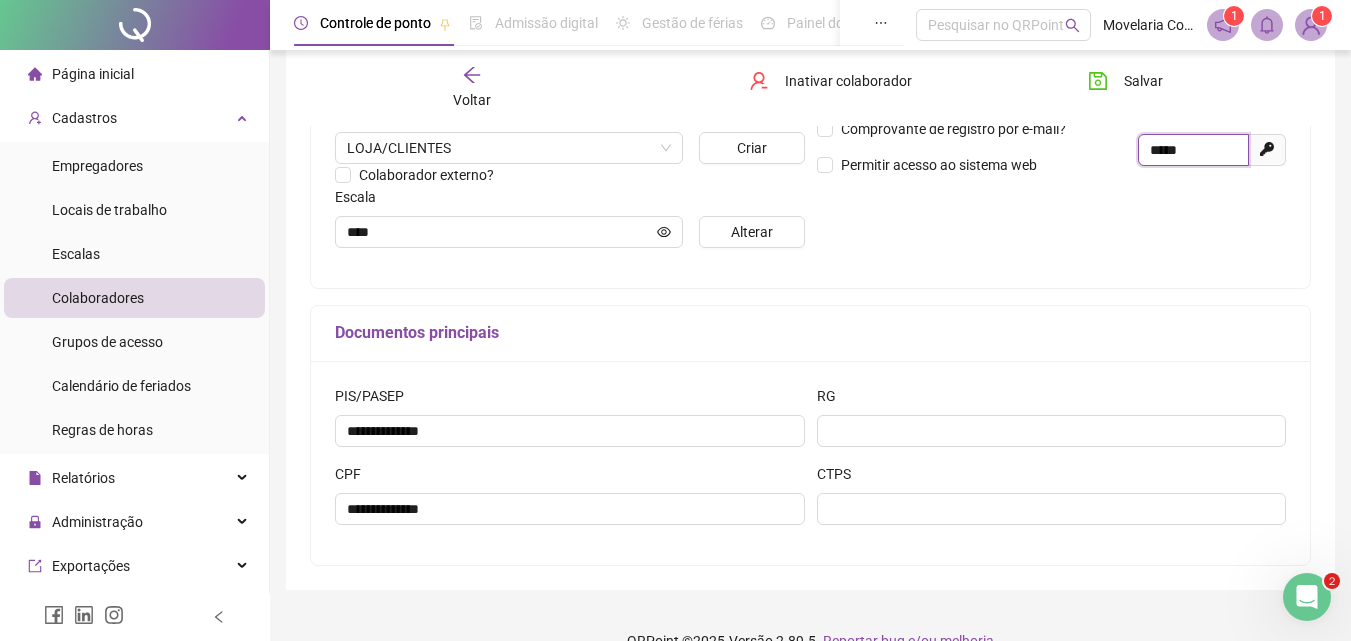 scroll, scrollTop: 500, scrollLeft: 0, axis: vertical 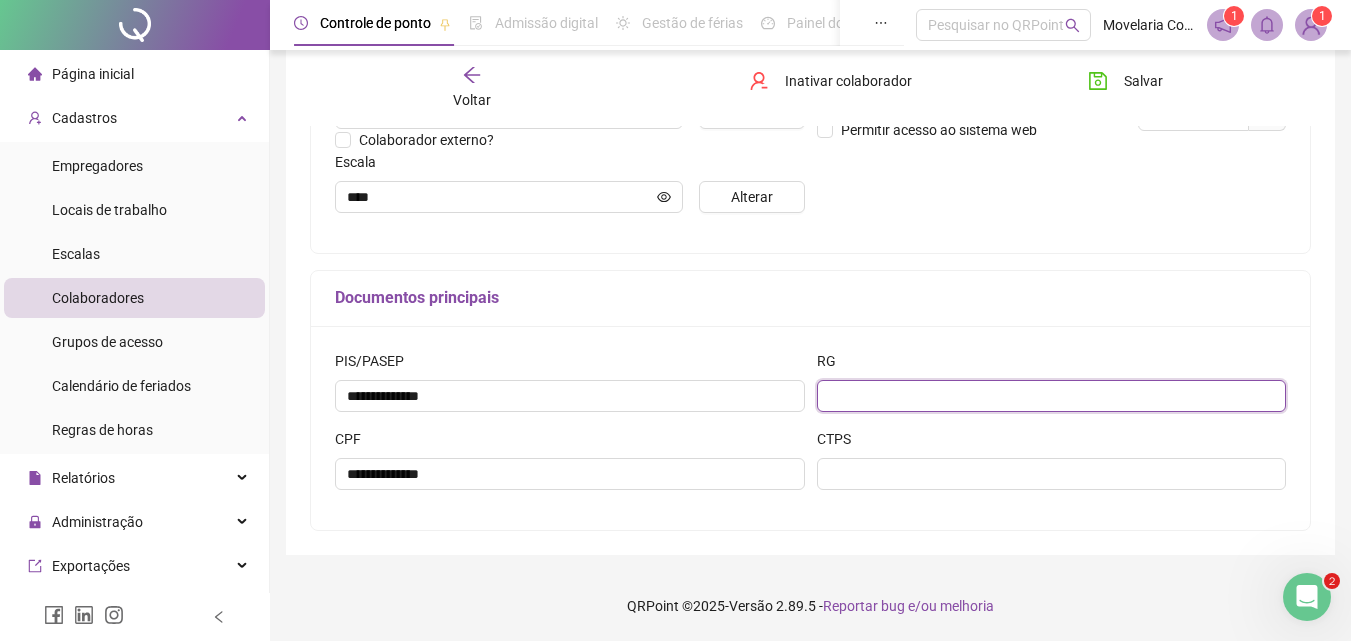 click at bounding box center (1052, 396) 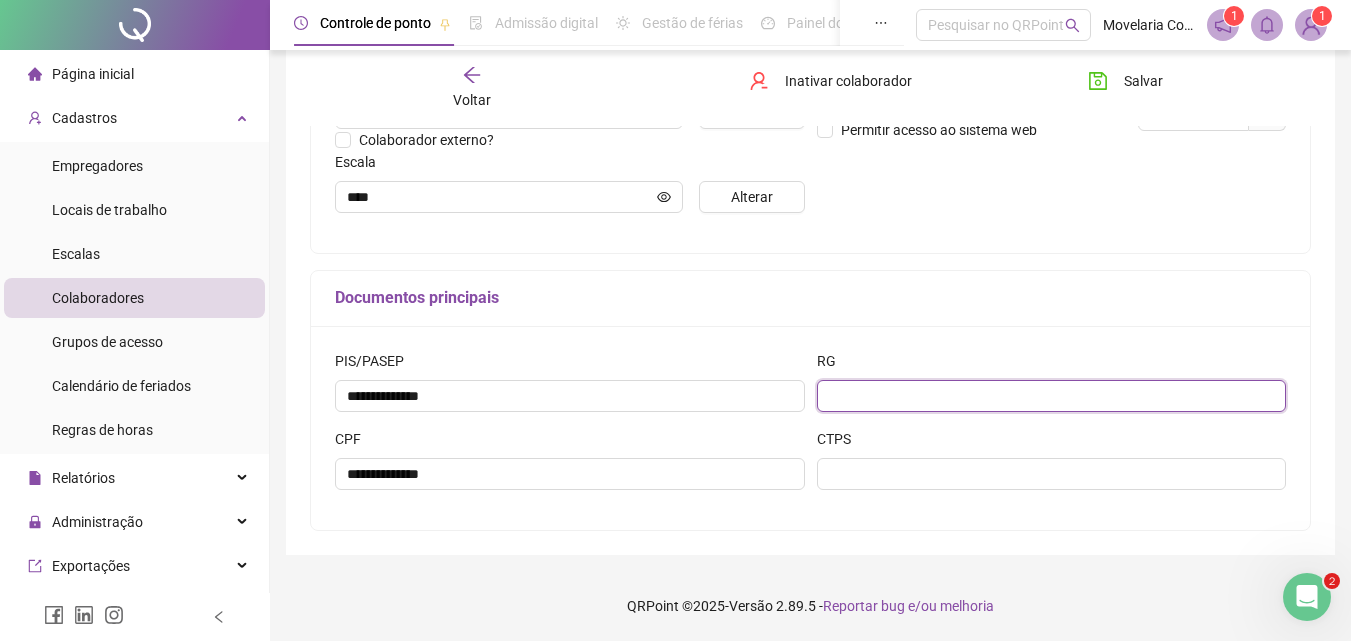 paste on "********" 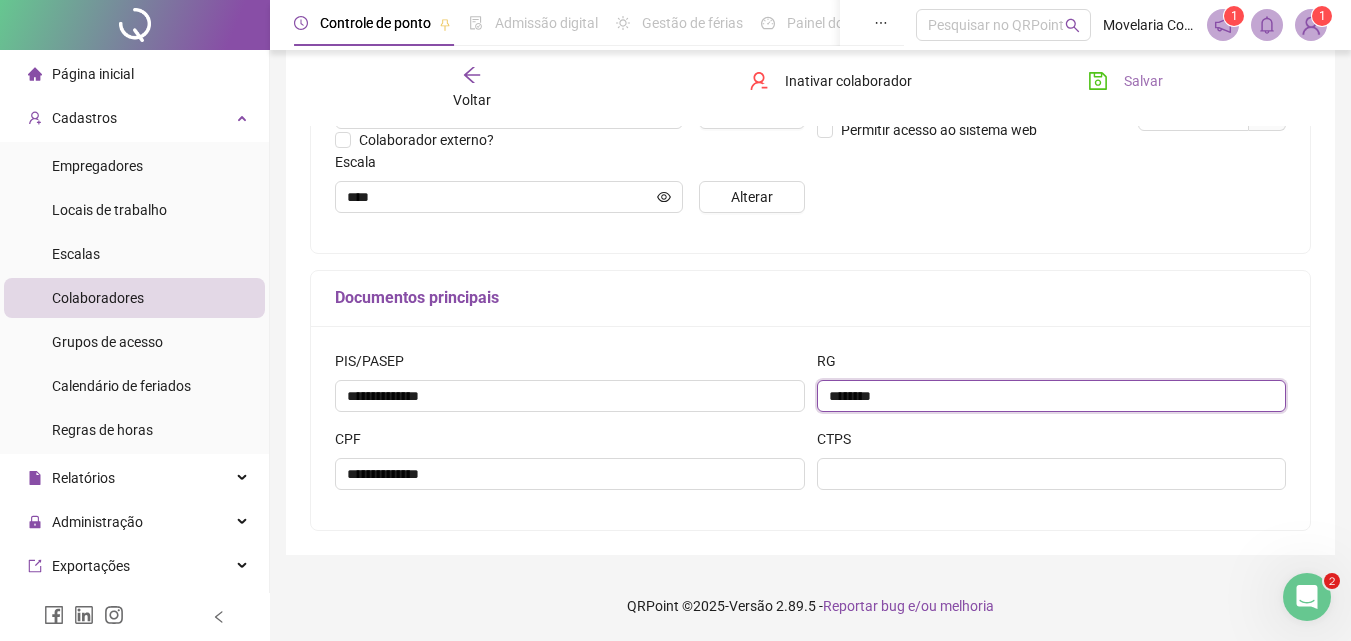 type on "********" 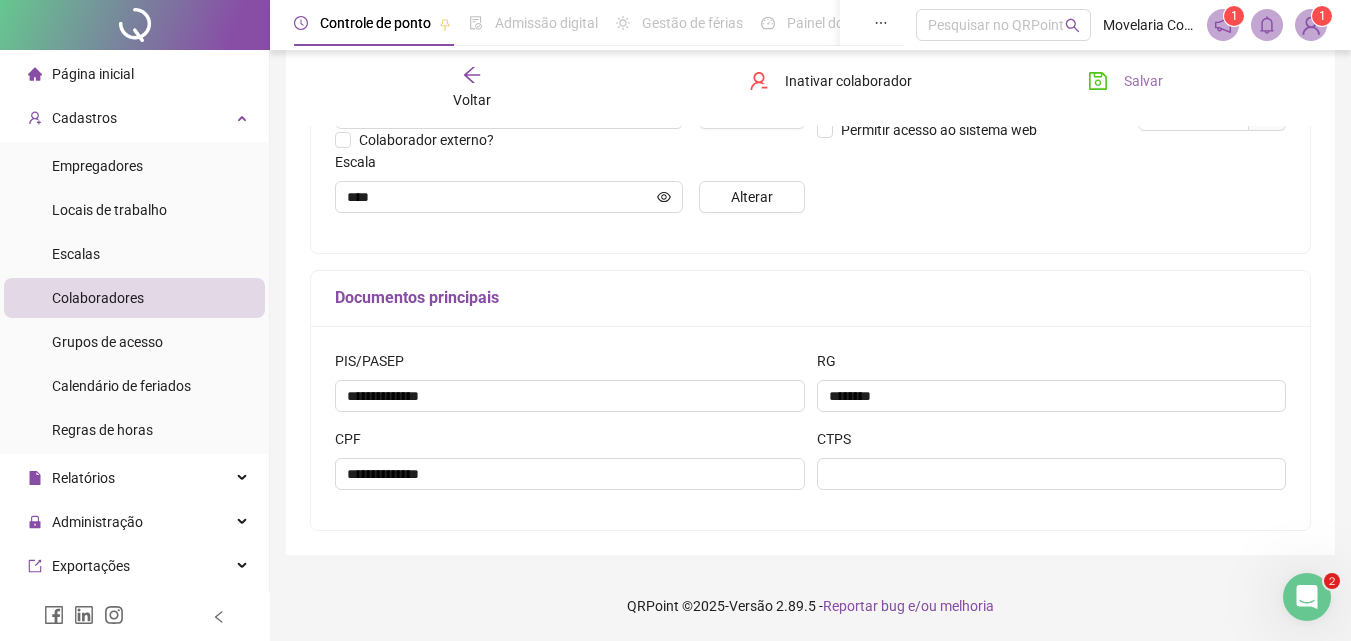 click on "Salvar" at bounding box center [1143, 81] 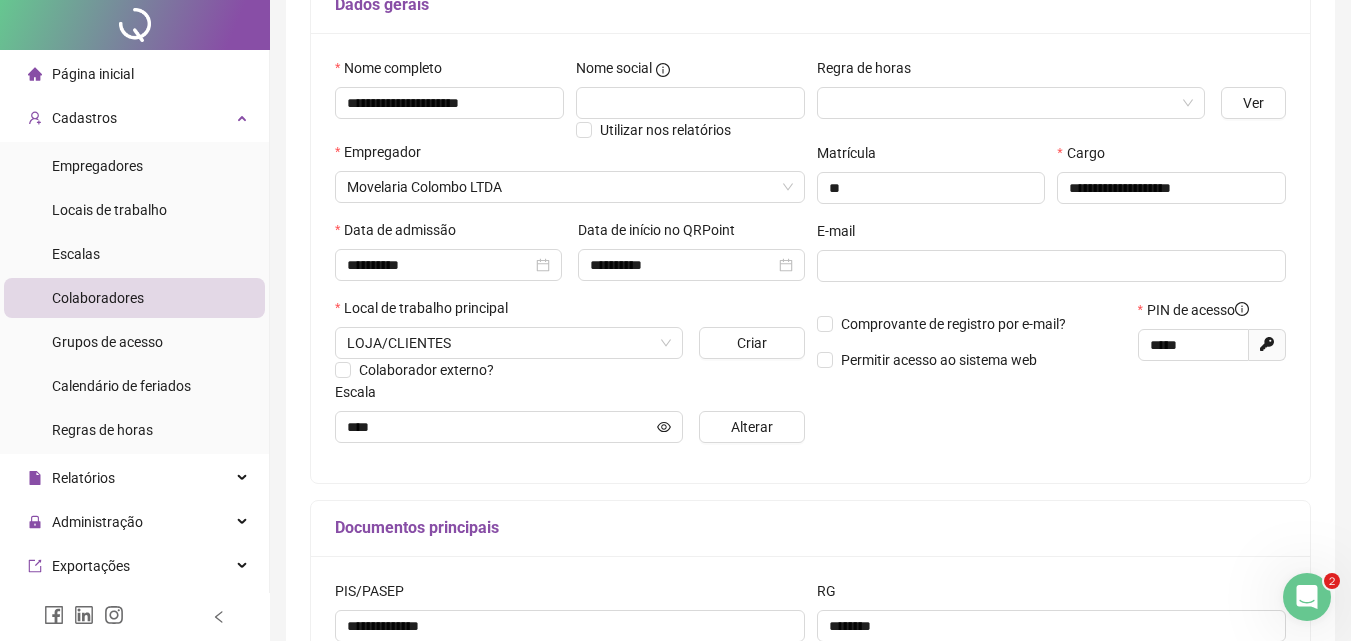scroll, scrollTop: 0, scrollLeft: 0, axis: both 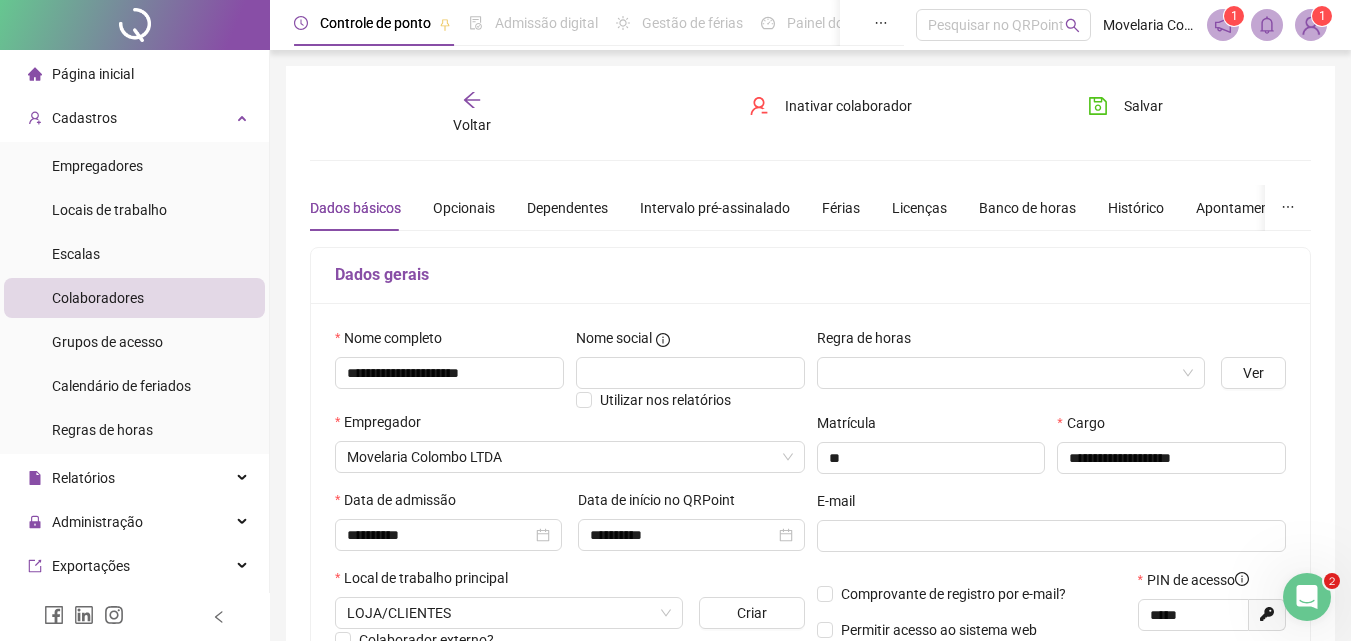 click 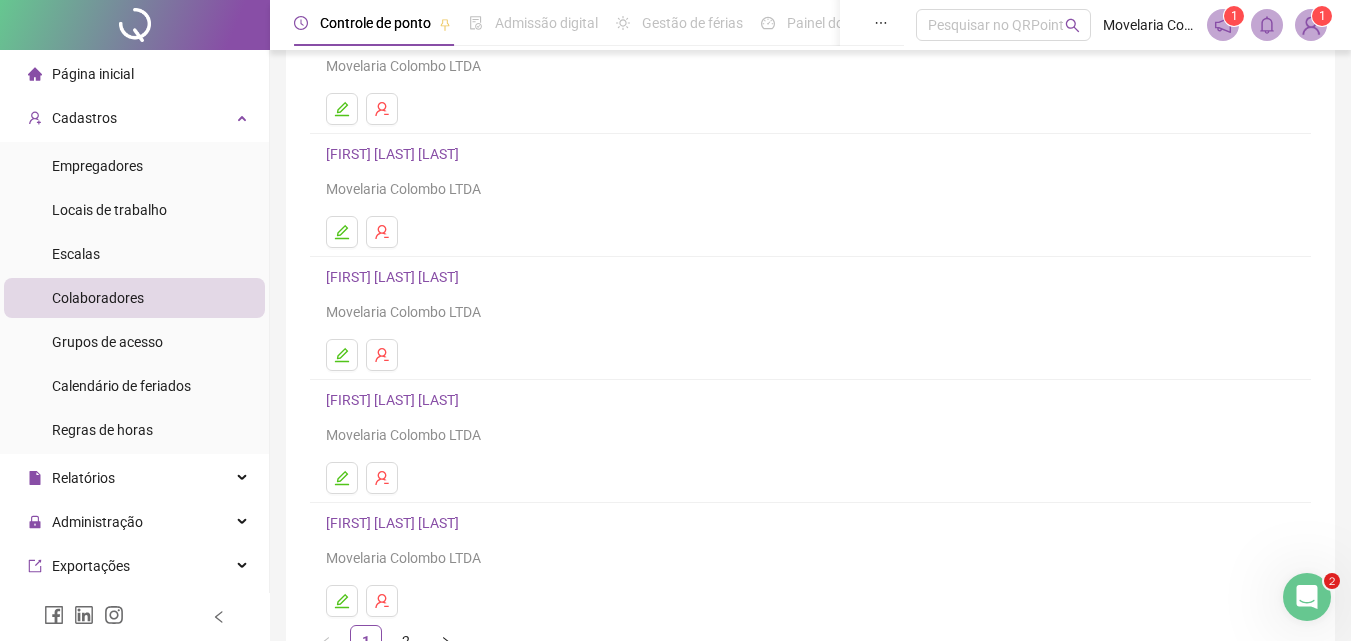 scroll, scrollTop: 300, scrollLeft: 0, axis: vertical 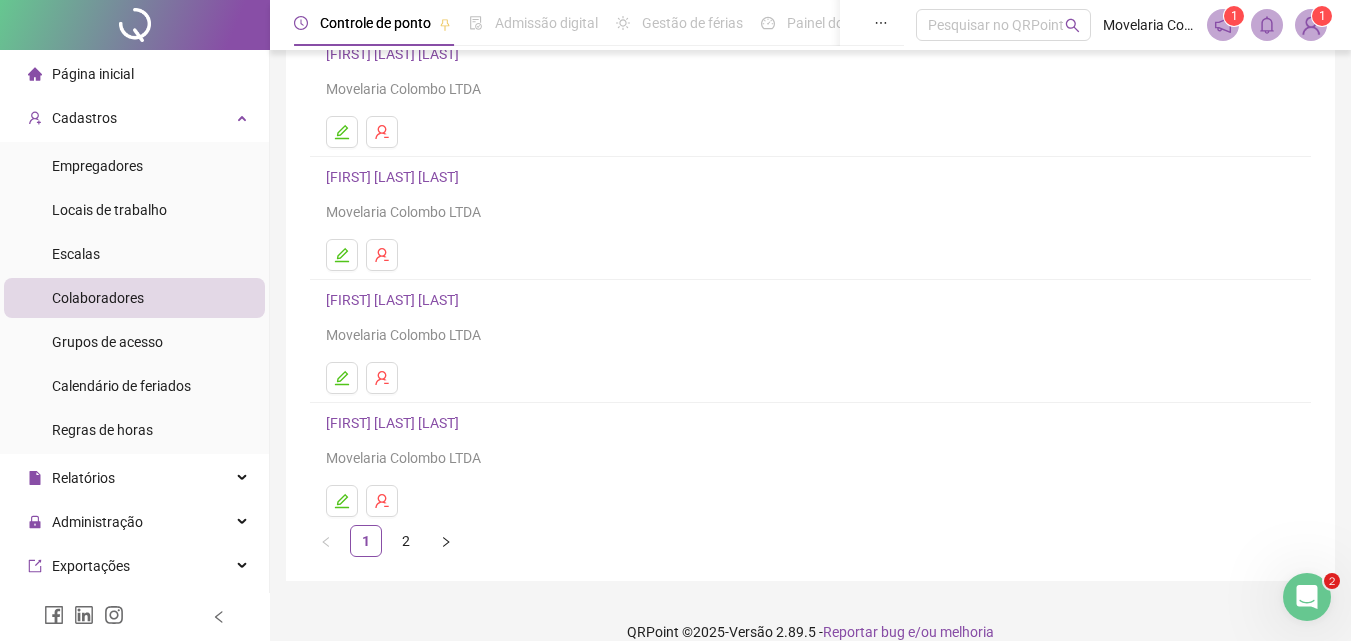 click on "[FIRST] [LAST] [LAST]" at bounding box center [395, 300] 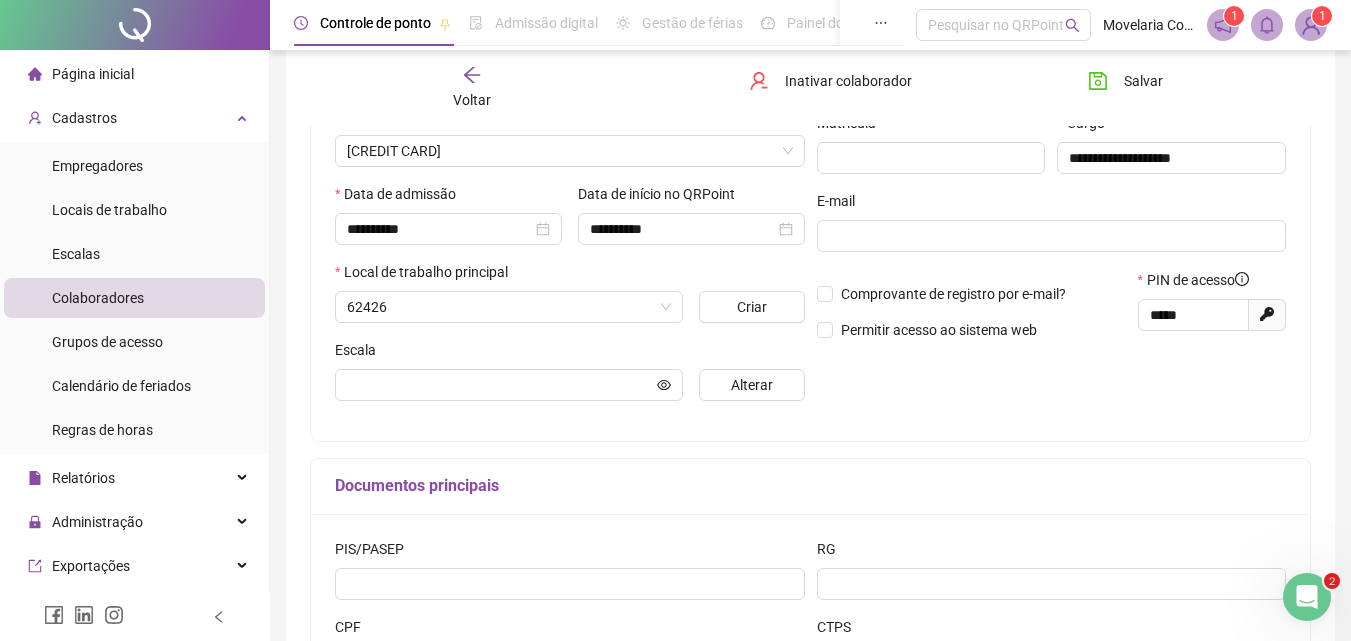 scroll, scrollTop: 310, scrollLeft: 0, axis: vertical 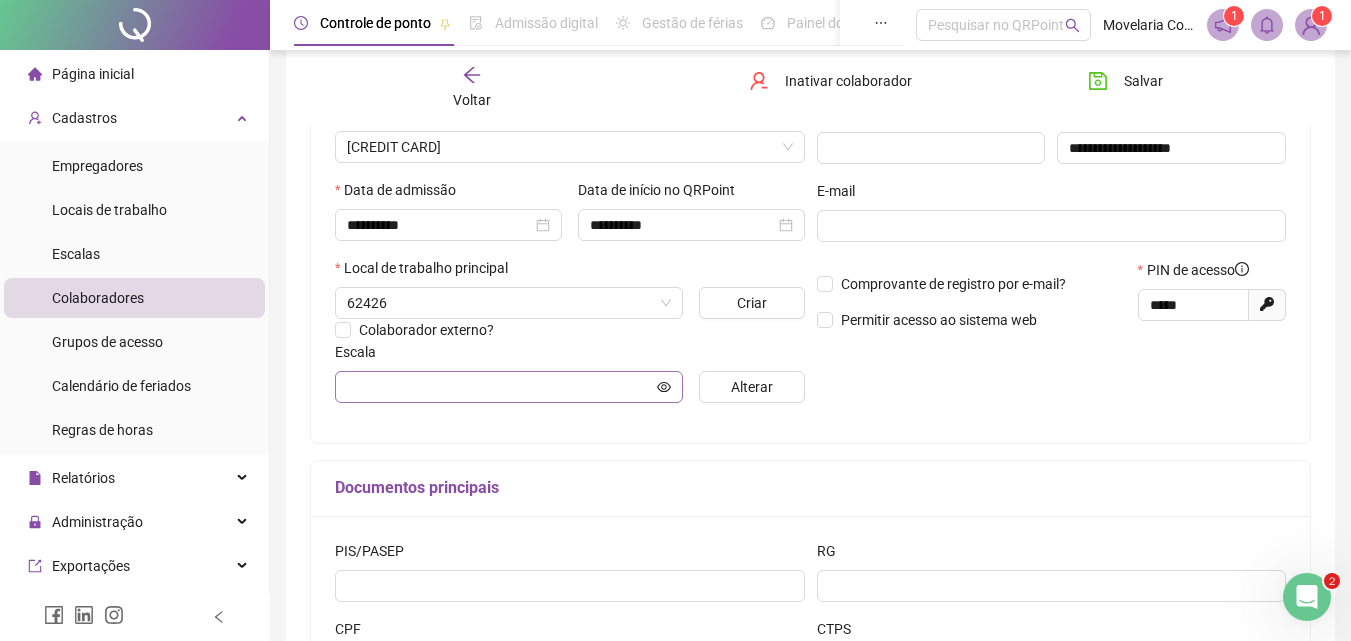 type on "****" 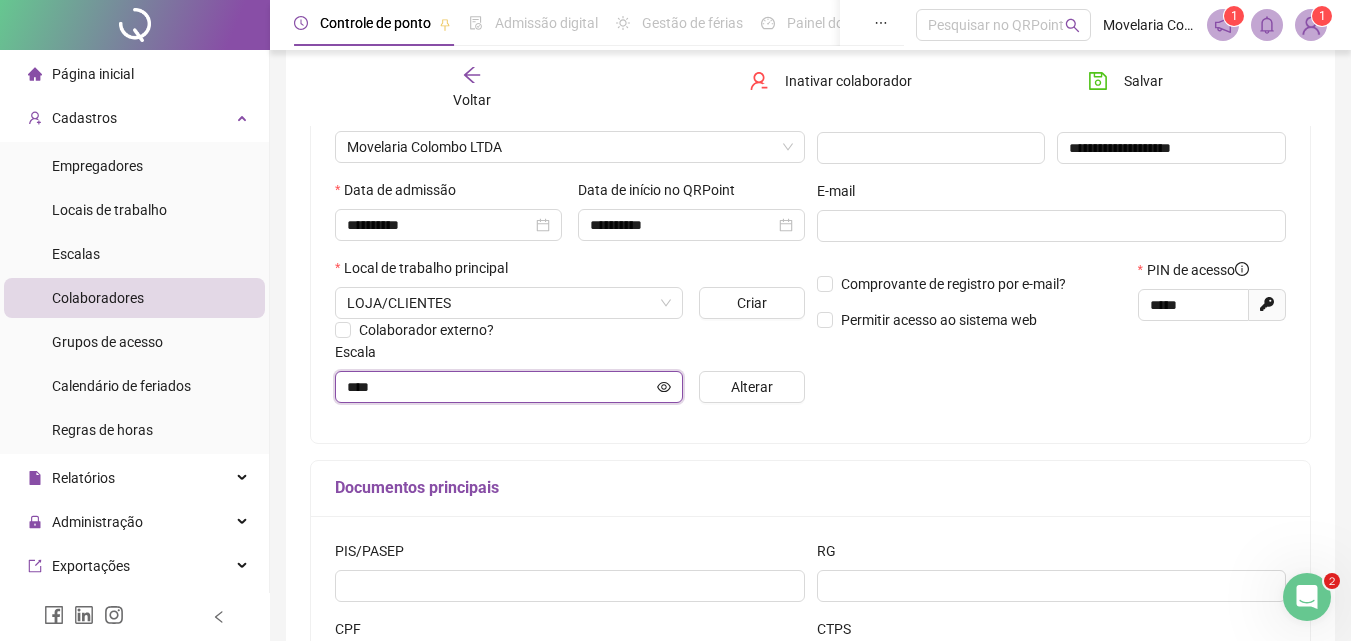 click 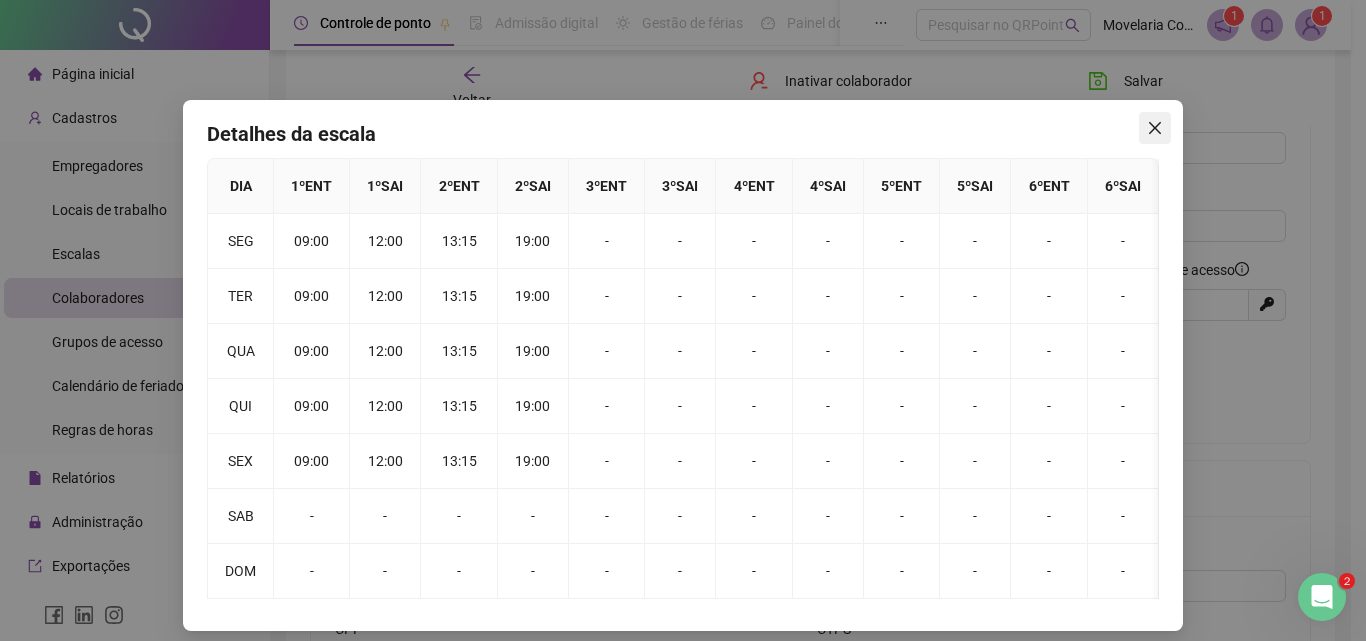 click 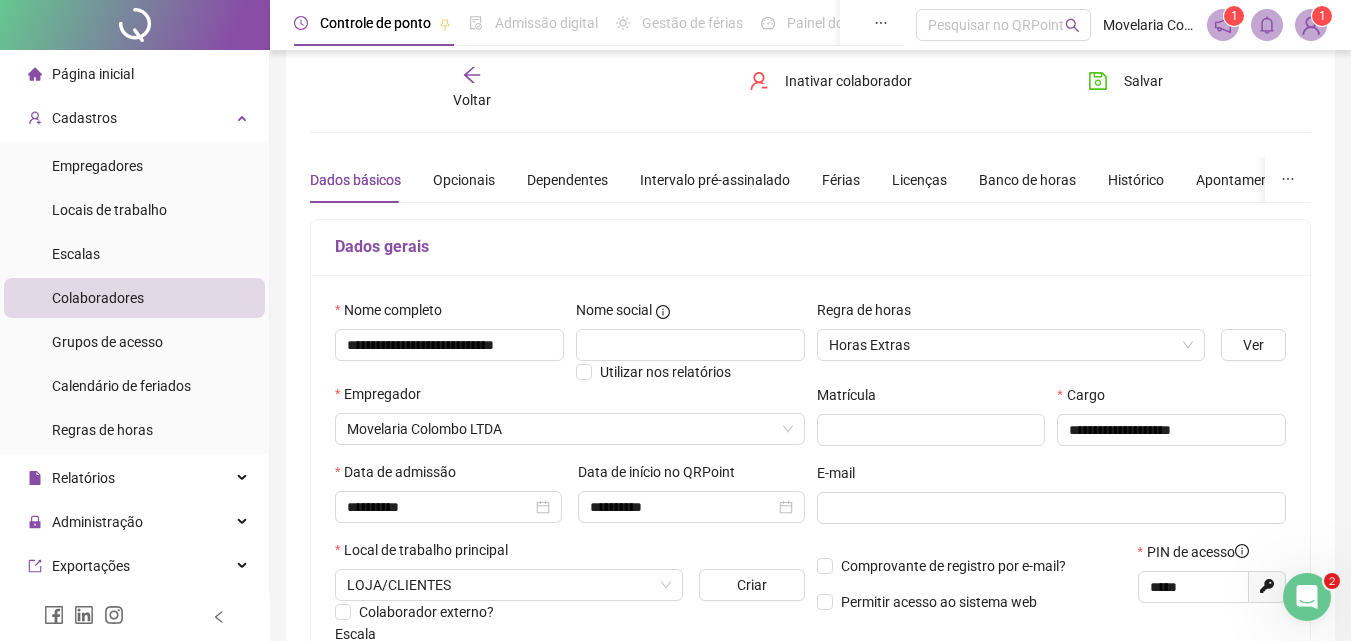 scroll, scrollTop: 0, scrollLeft: 0, axis: both 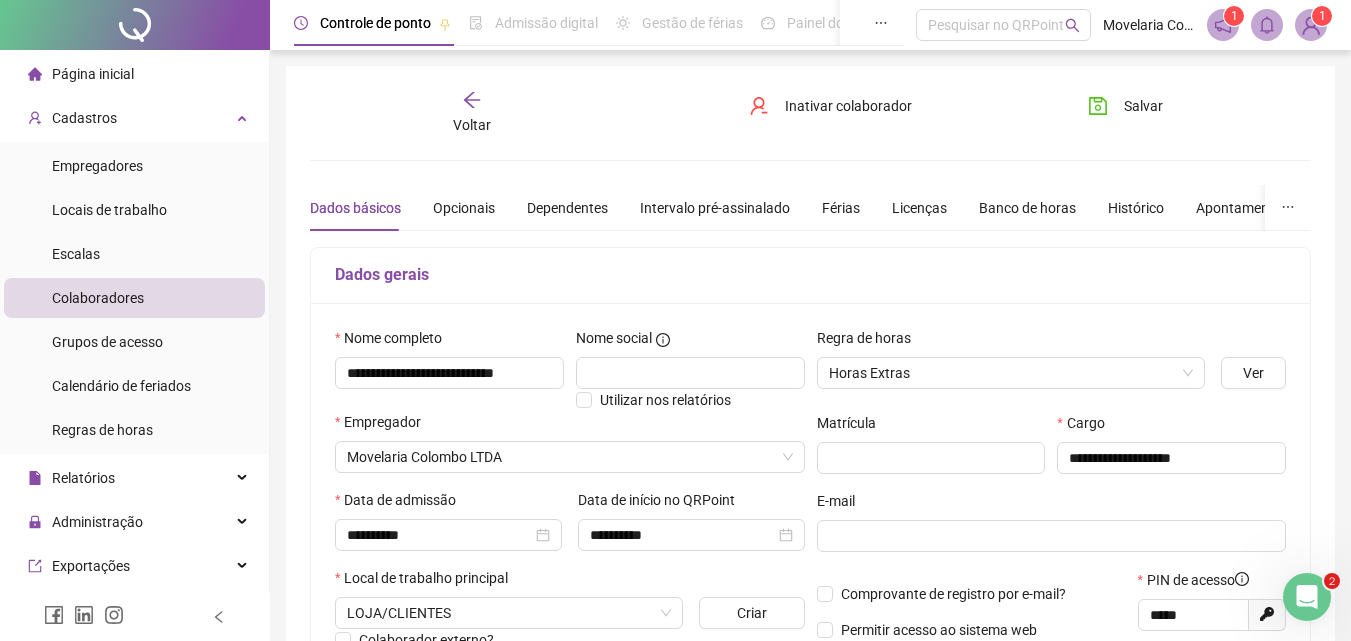 click 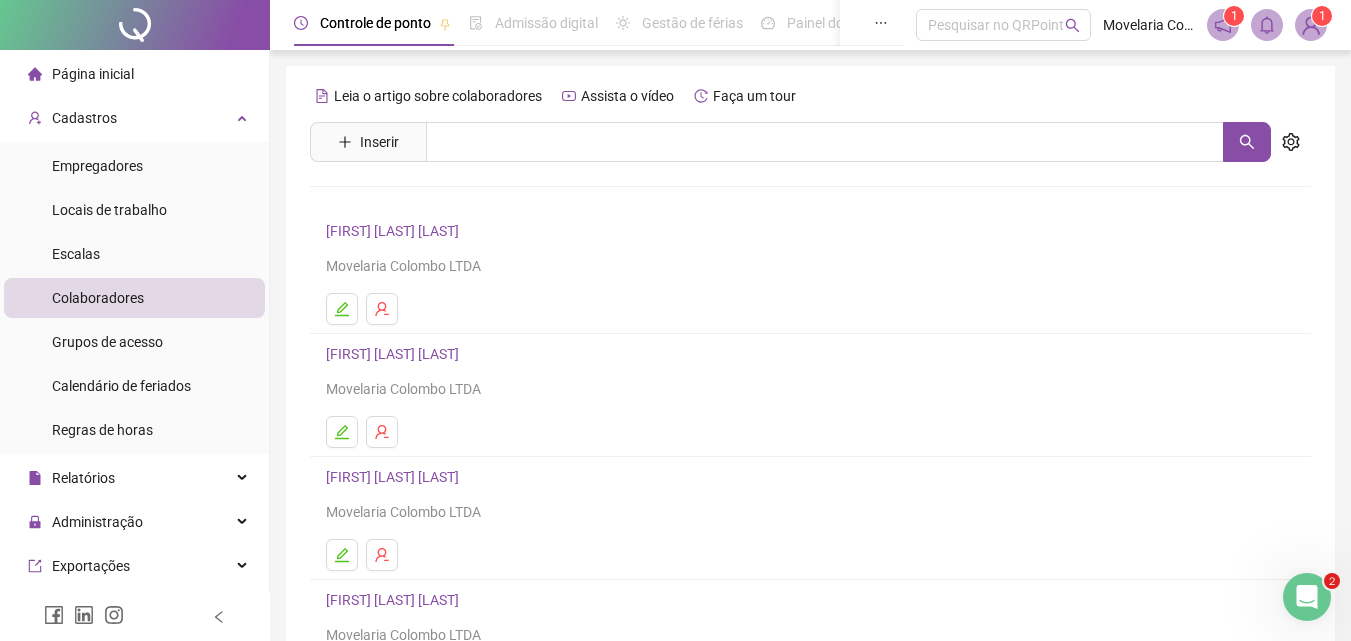 click on "[FIRST] [LAST] [LAST]" at bounding box center [395, 231] 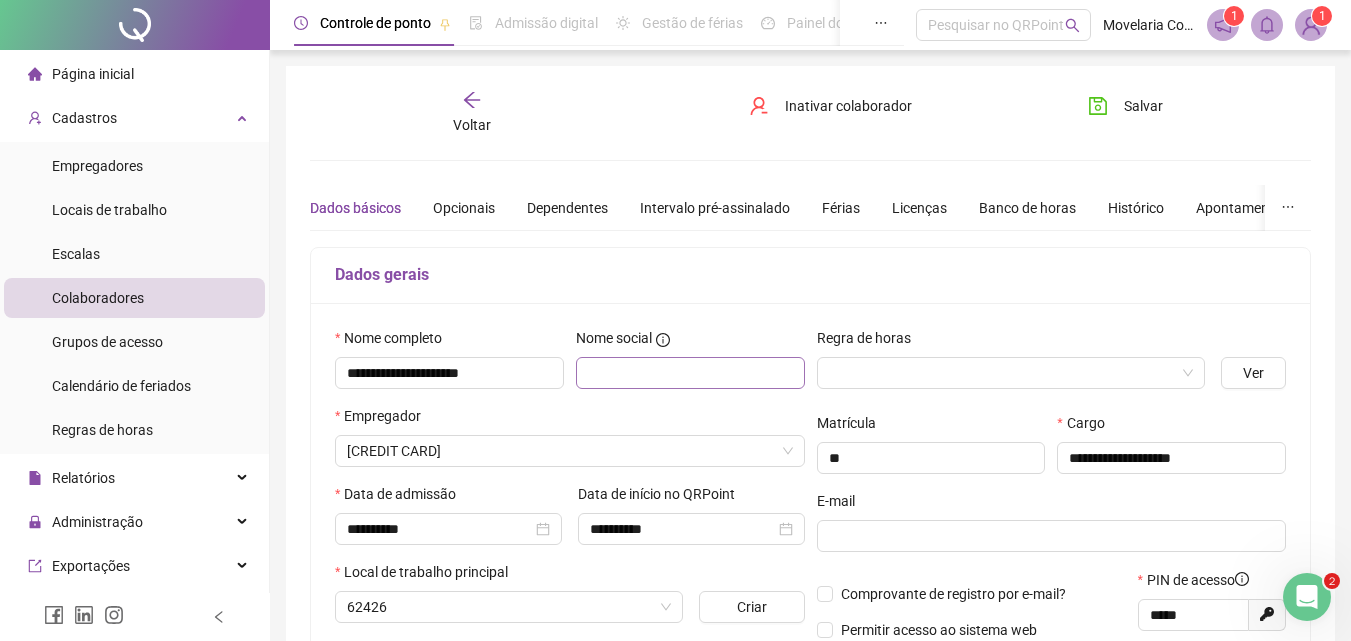 type on "****" 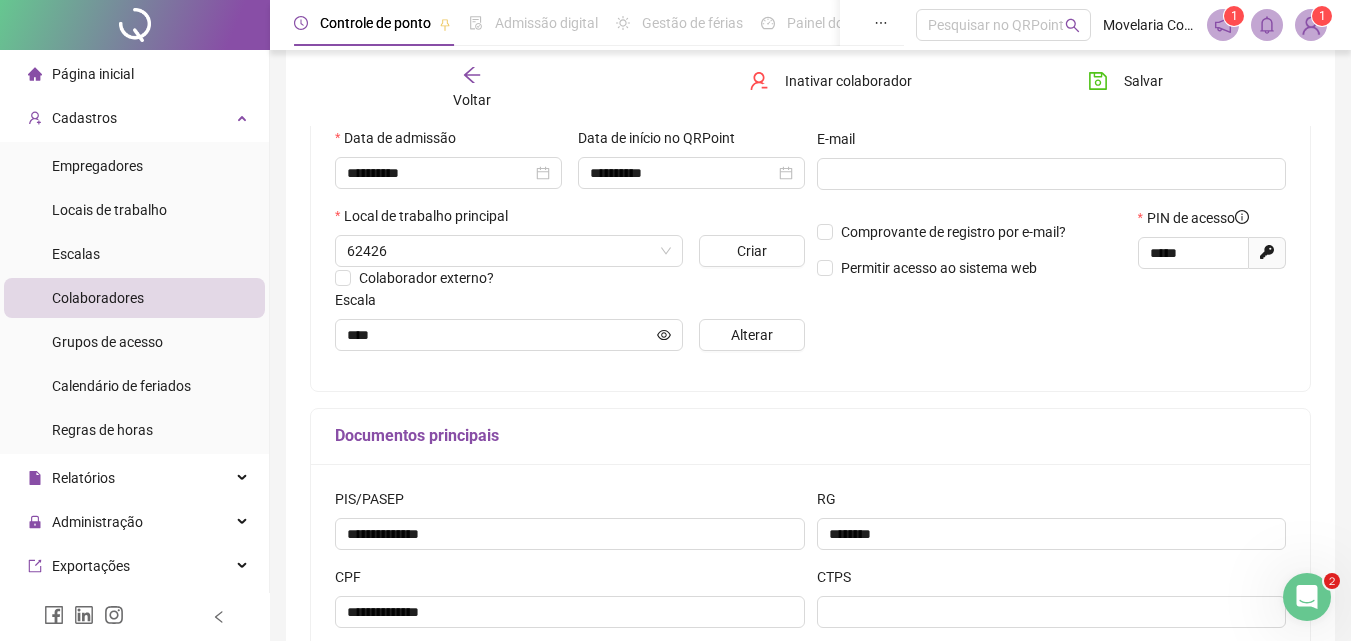 scroll, scrollTop: 400, scrollLeft: 0, axis: vertical 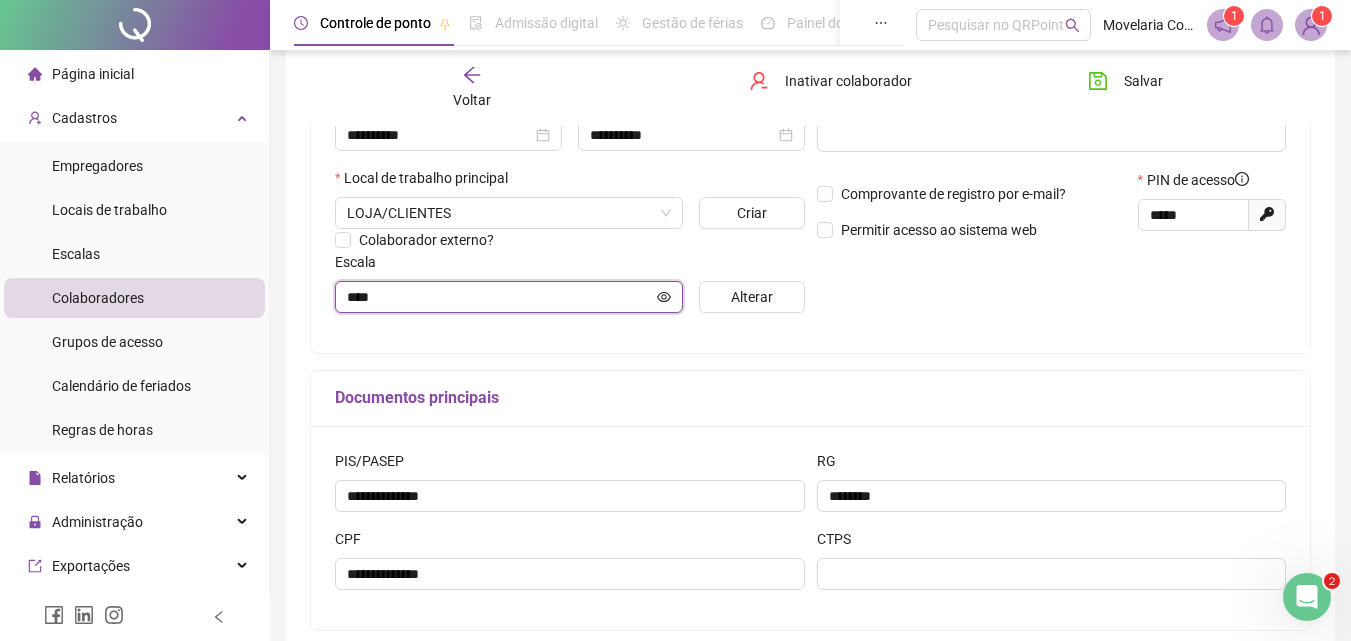 click 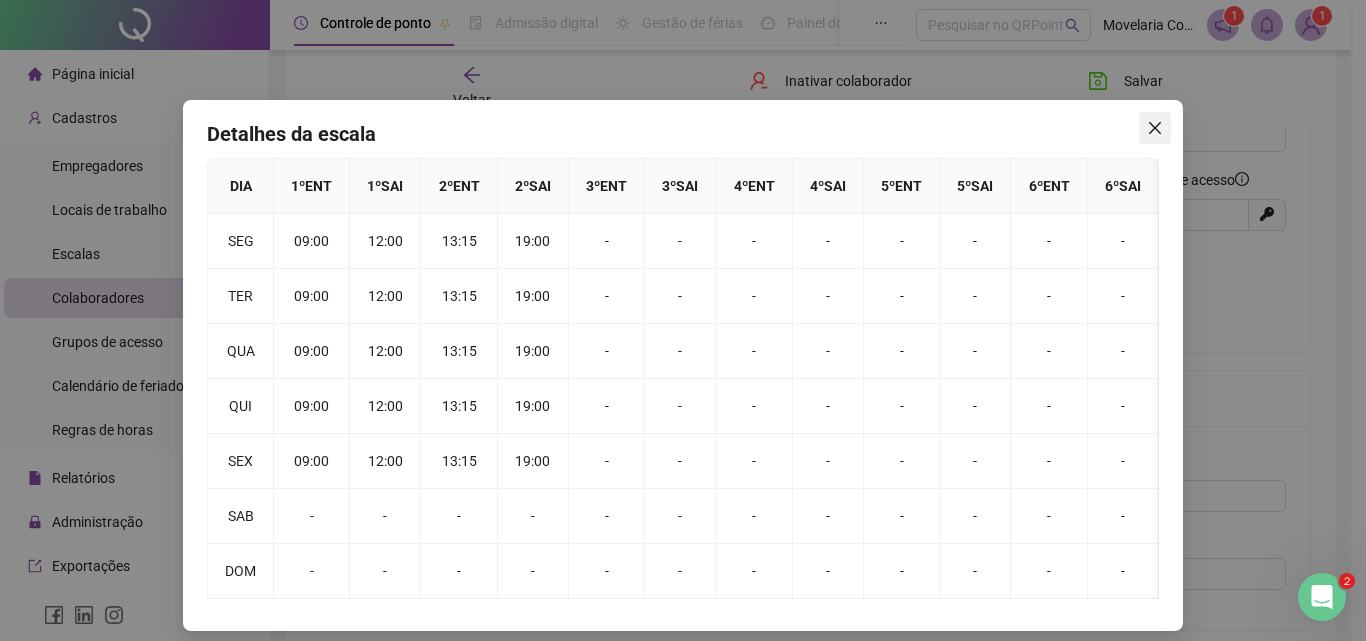 click 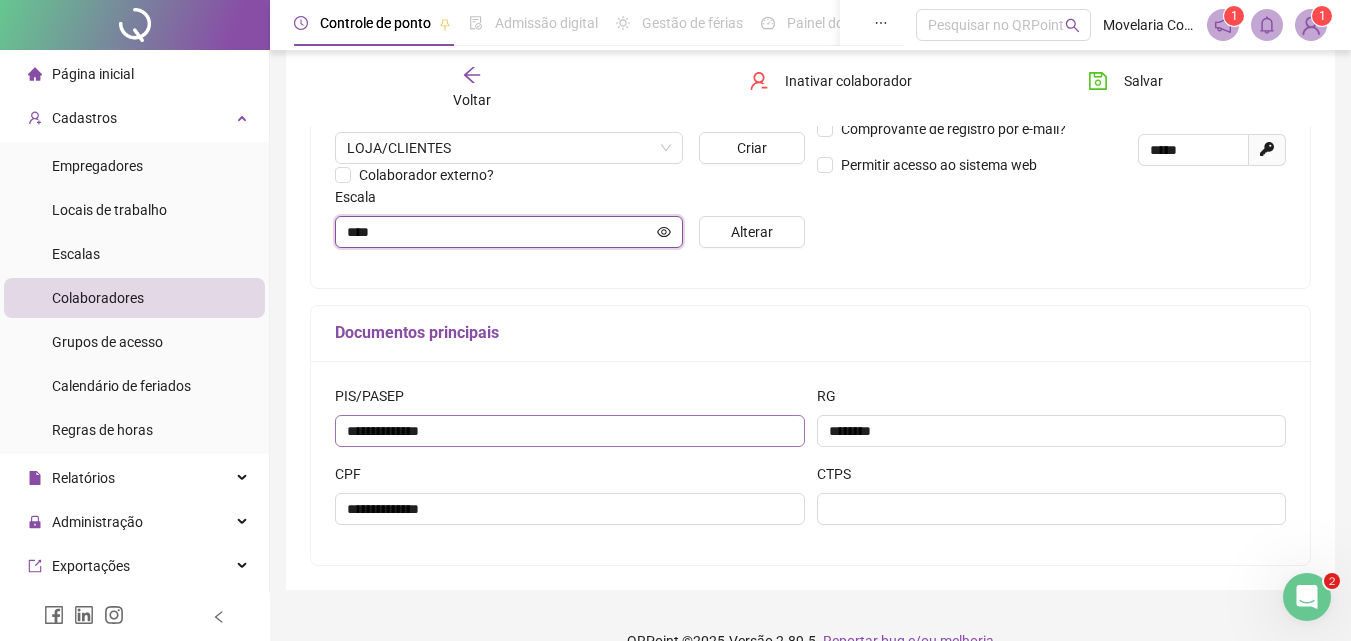 scroll, scrollTop: 500, scrollLeft: 0, axis: vertical 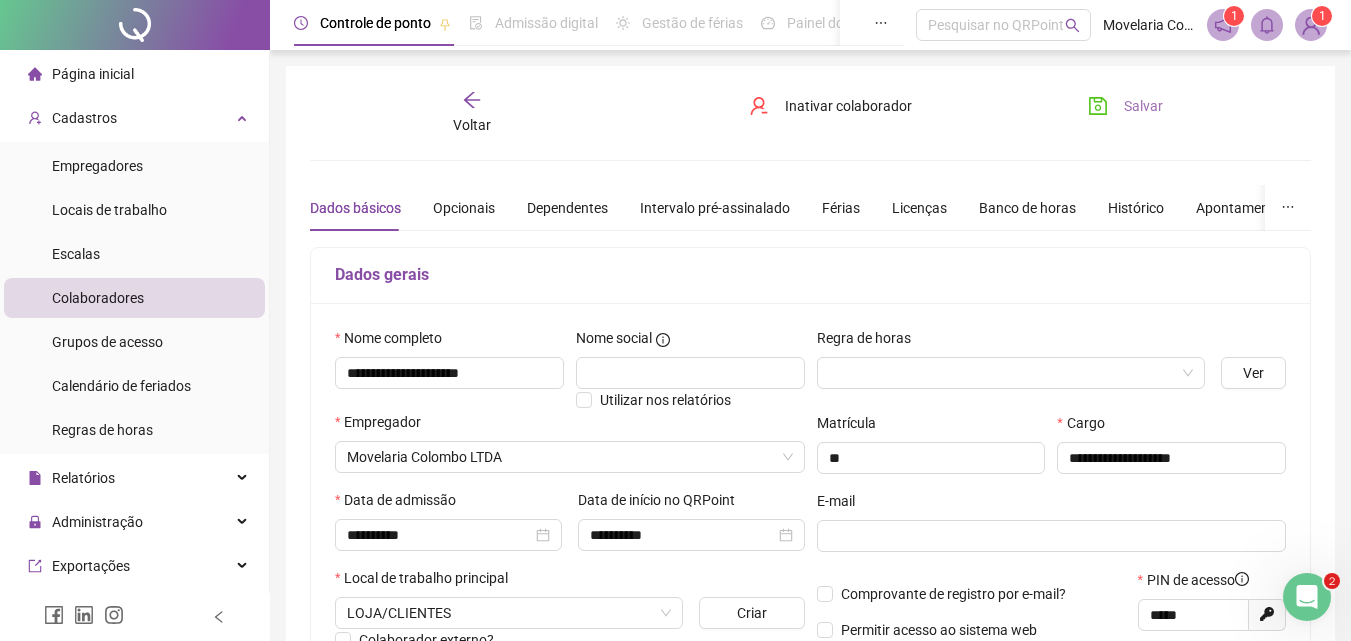 click on "Salvar" at bounding box center (1143, 106) 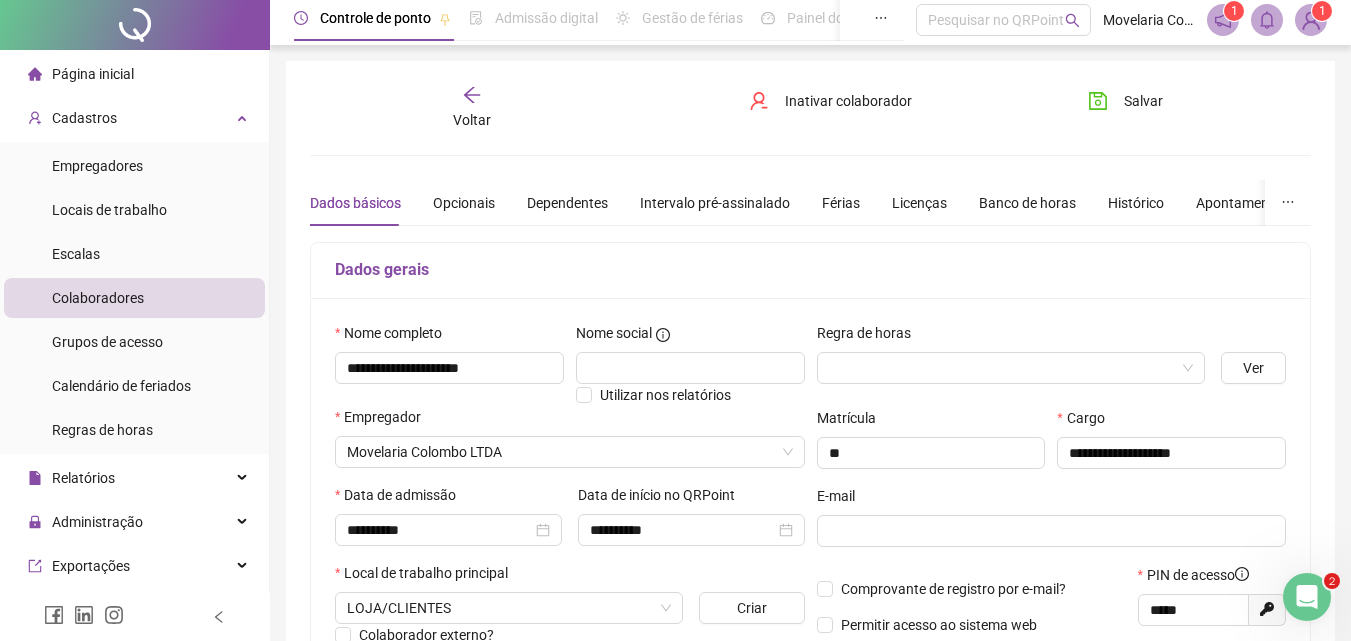 scroll, scrollTop: 0, scrollLeft: 0, axis: both 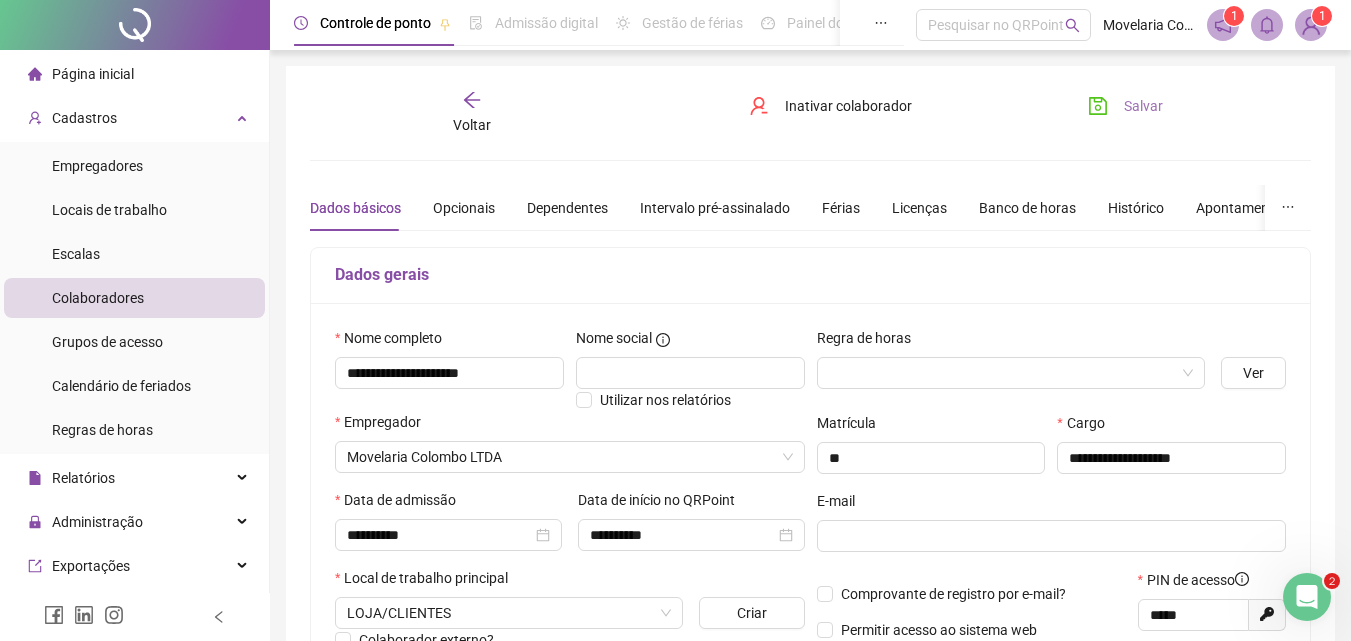 click on "Salvar" at bounding box center (1143, 106) 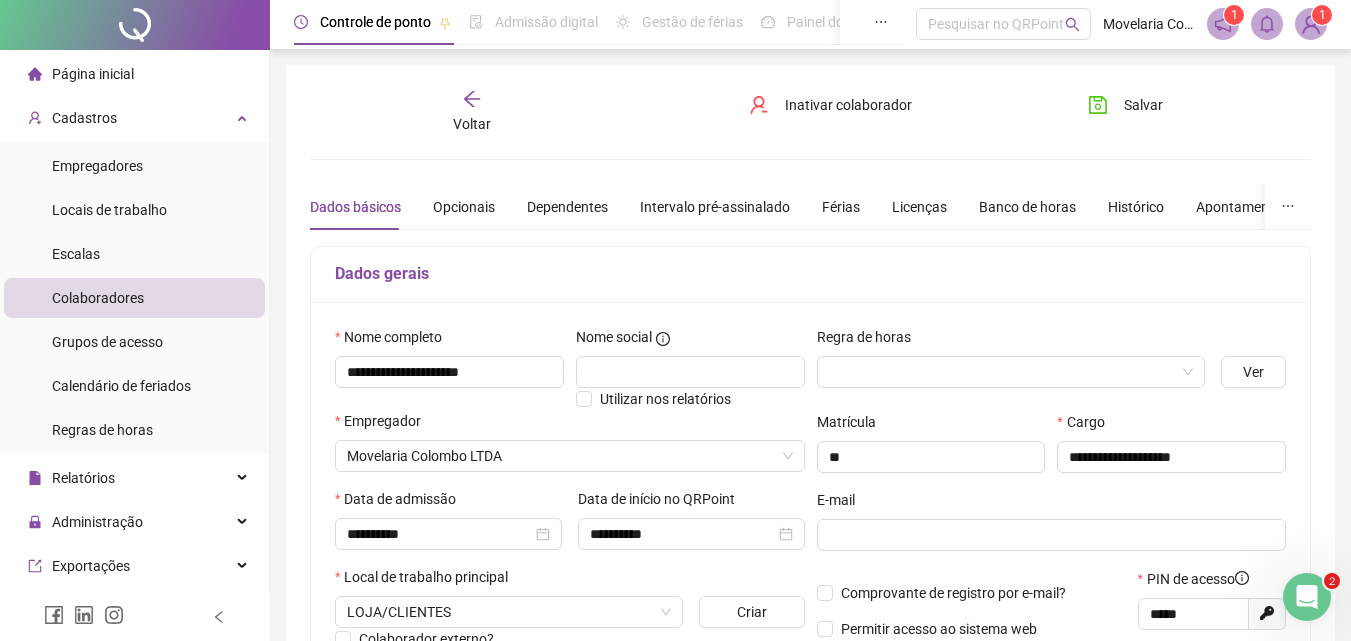 scroll, scrollTop: 0, scrollLeft: 0, axis: both 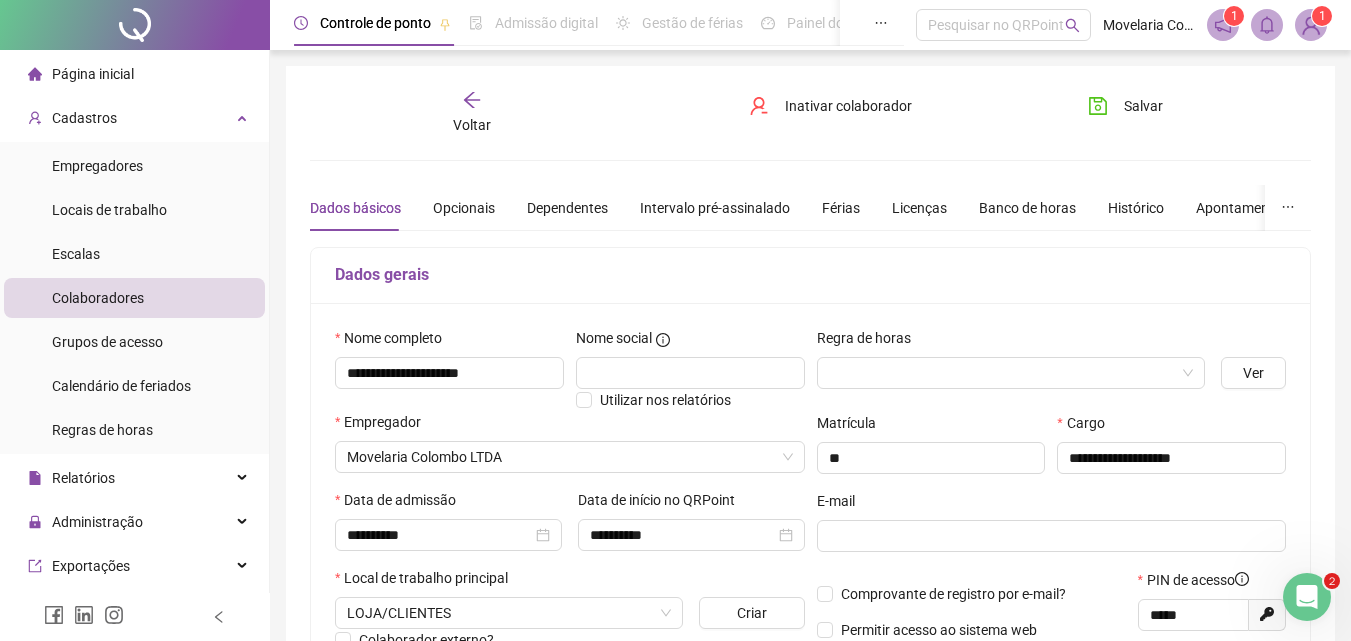 click 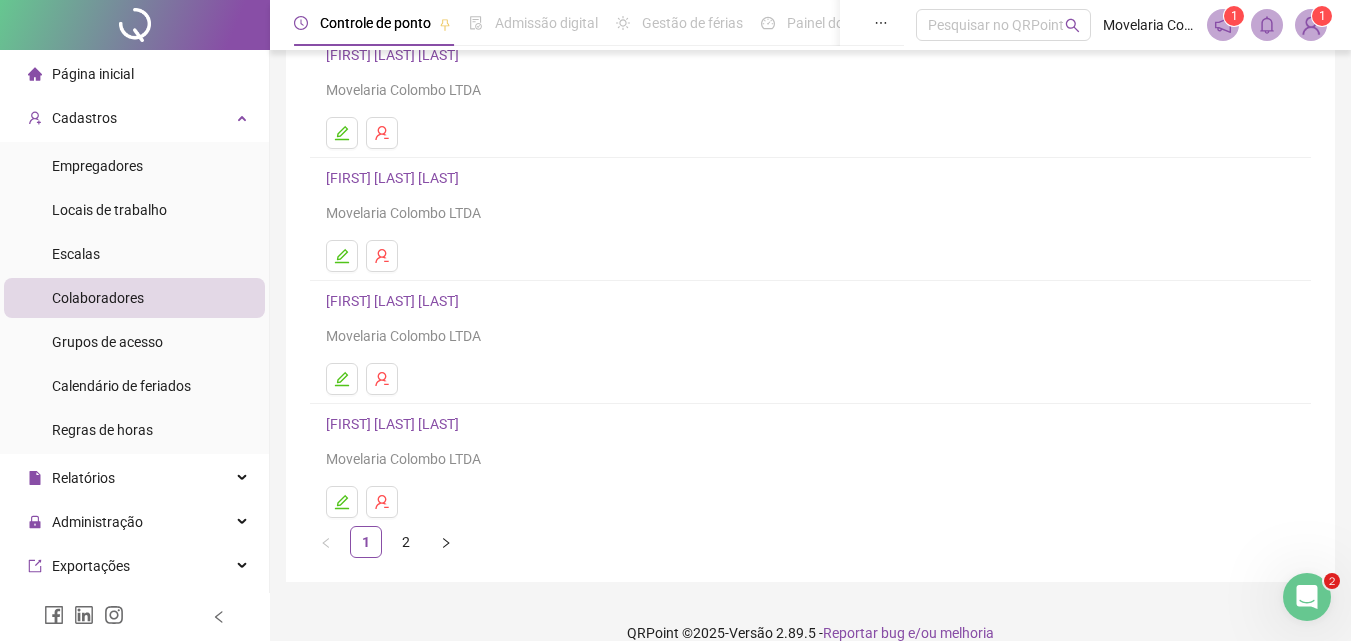 scroll, scrollTop: 300, scrollLeft: 0, axis: vertical 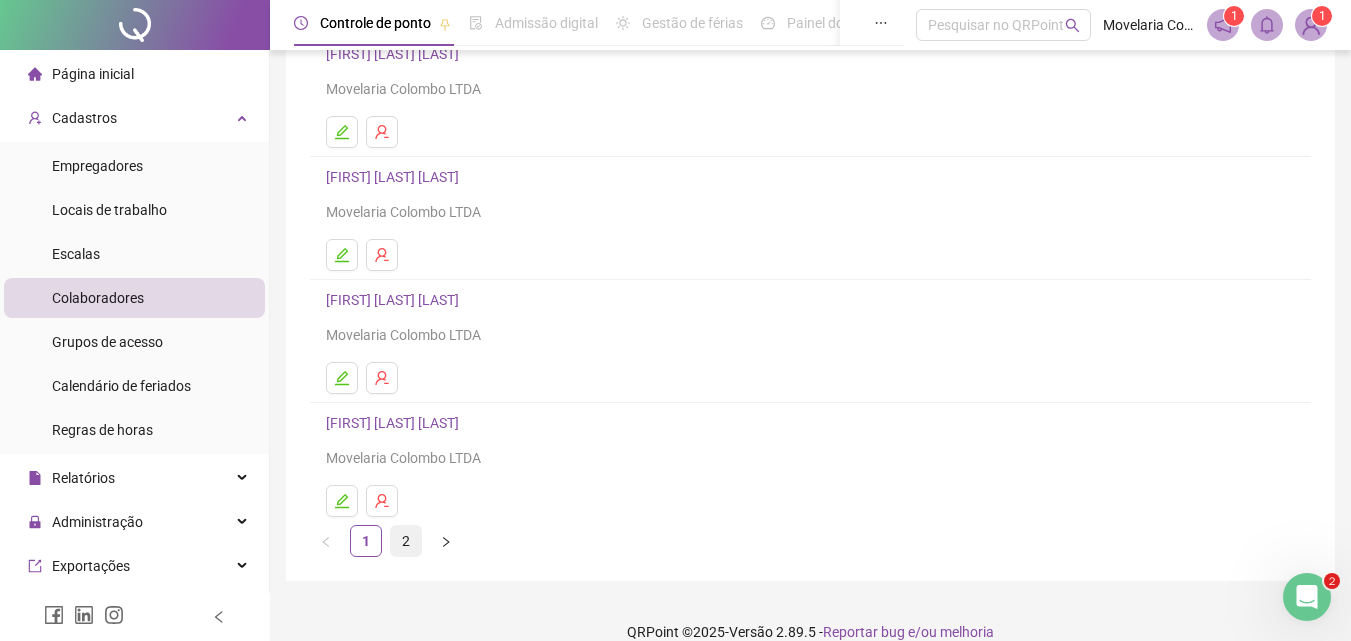 click on "2" at bounding box center [406, 541] 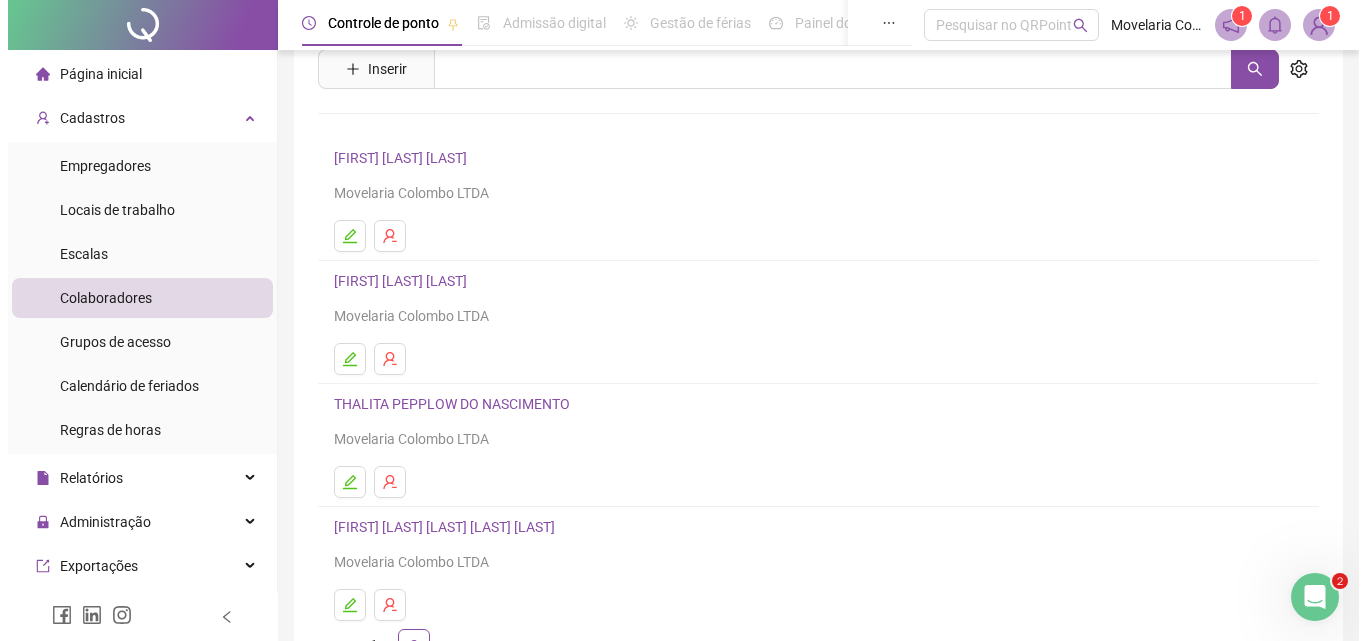 scroll, scrollTop: 0, scrollLeft: 0, axis: both 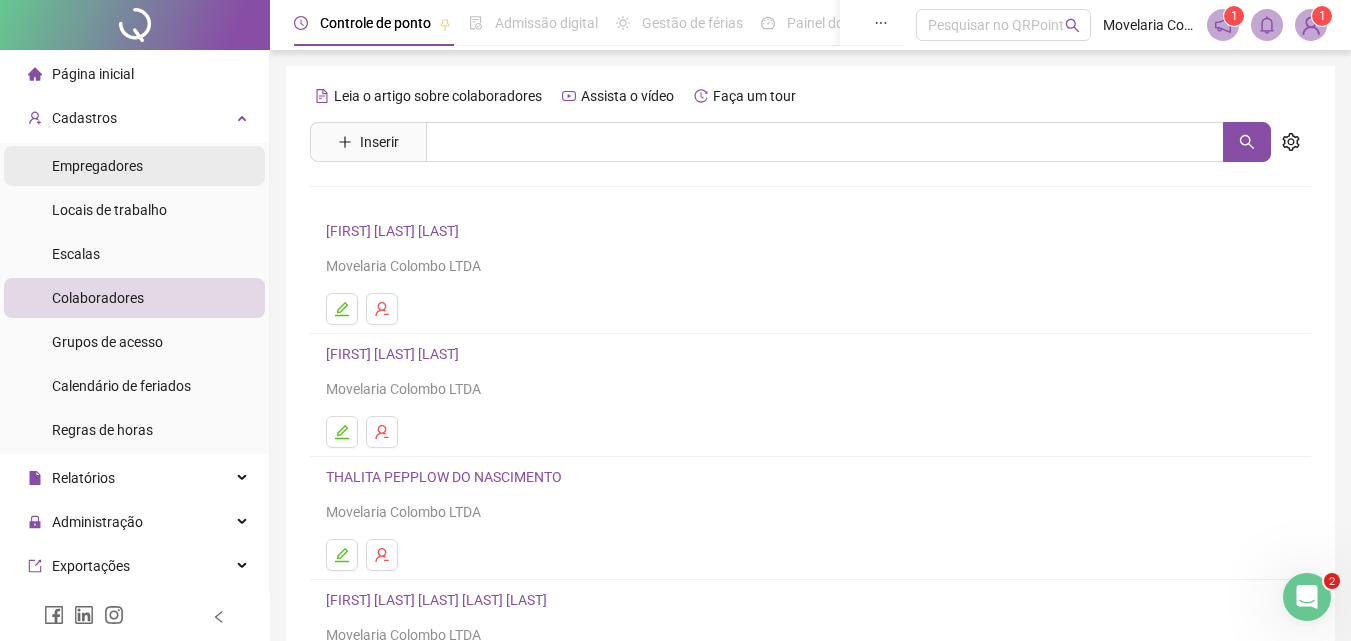 click on "Empregadores" at bounding box center (97, 166) 